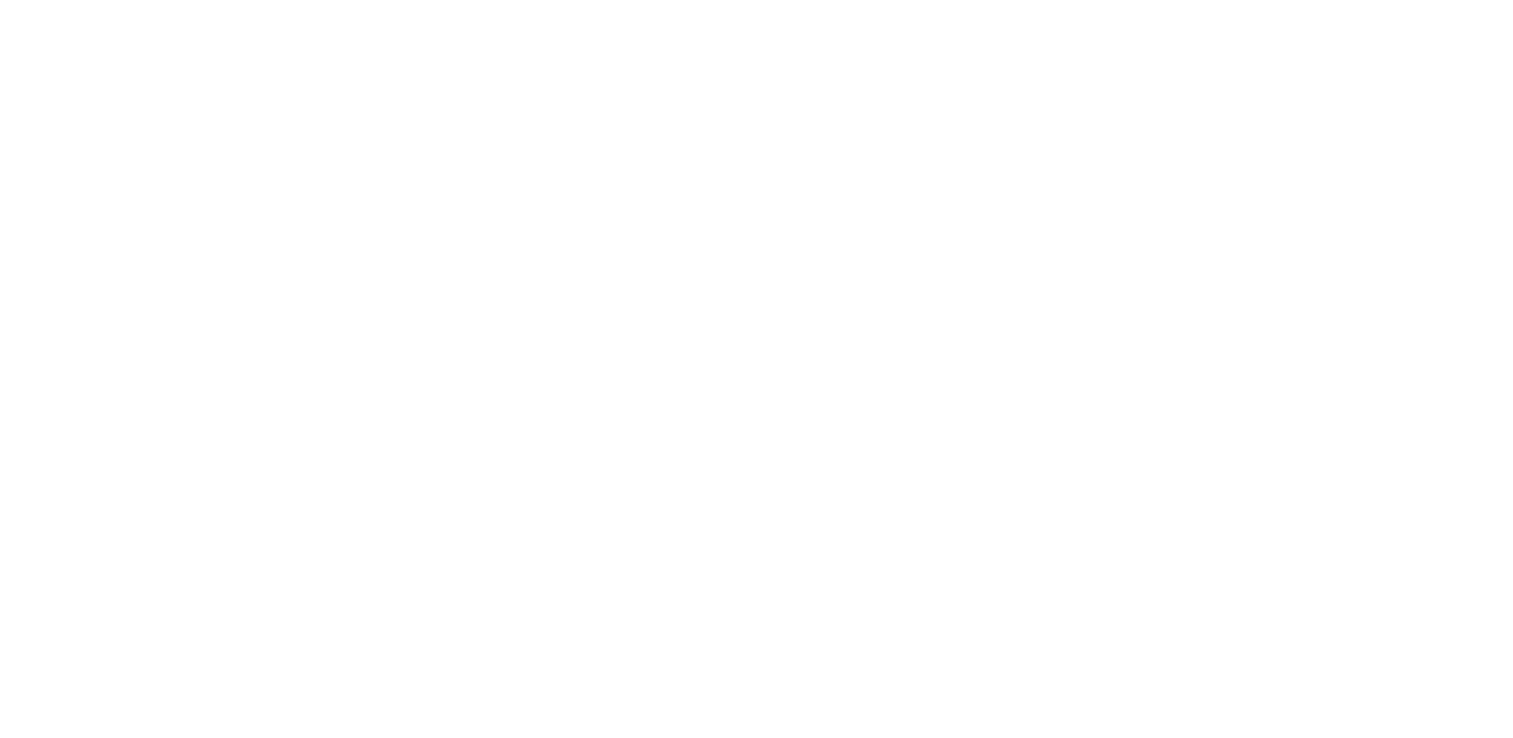 scroll, scrollTop: 0, scrollLeft: 0, axis: both 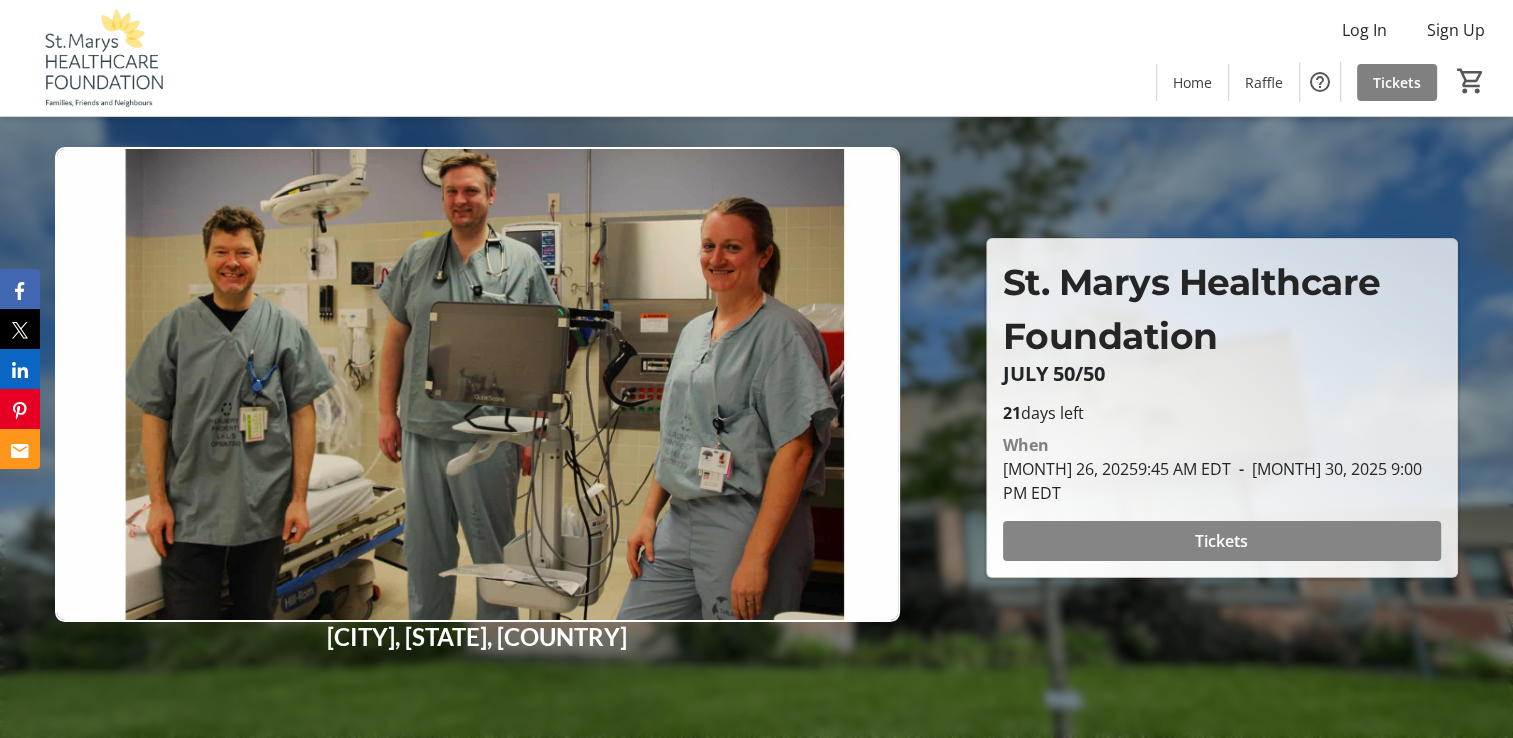 click on "Tickets" at bounding box center (1221, 541) 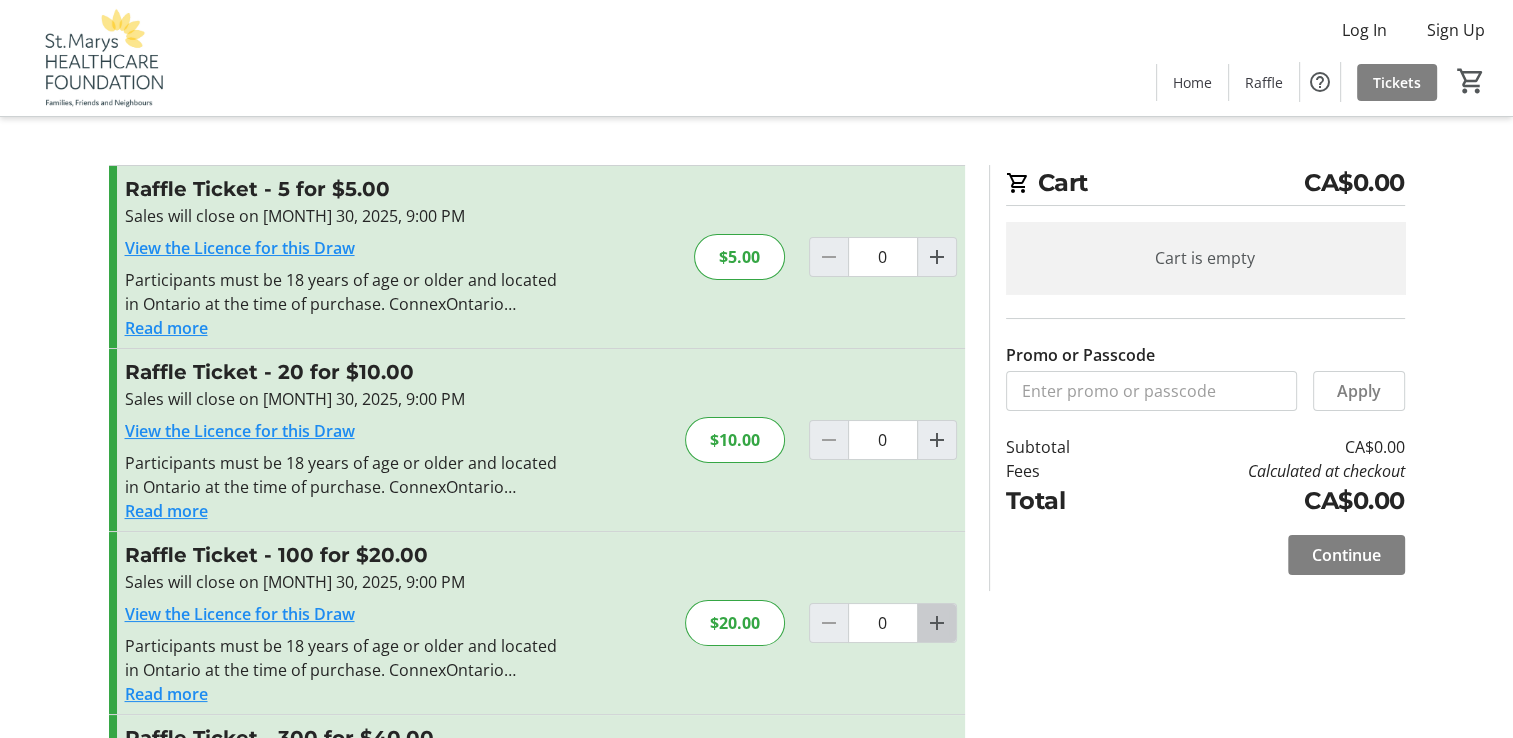 click at bounding box center [937, 623] 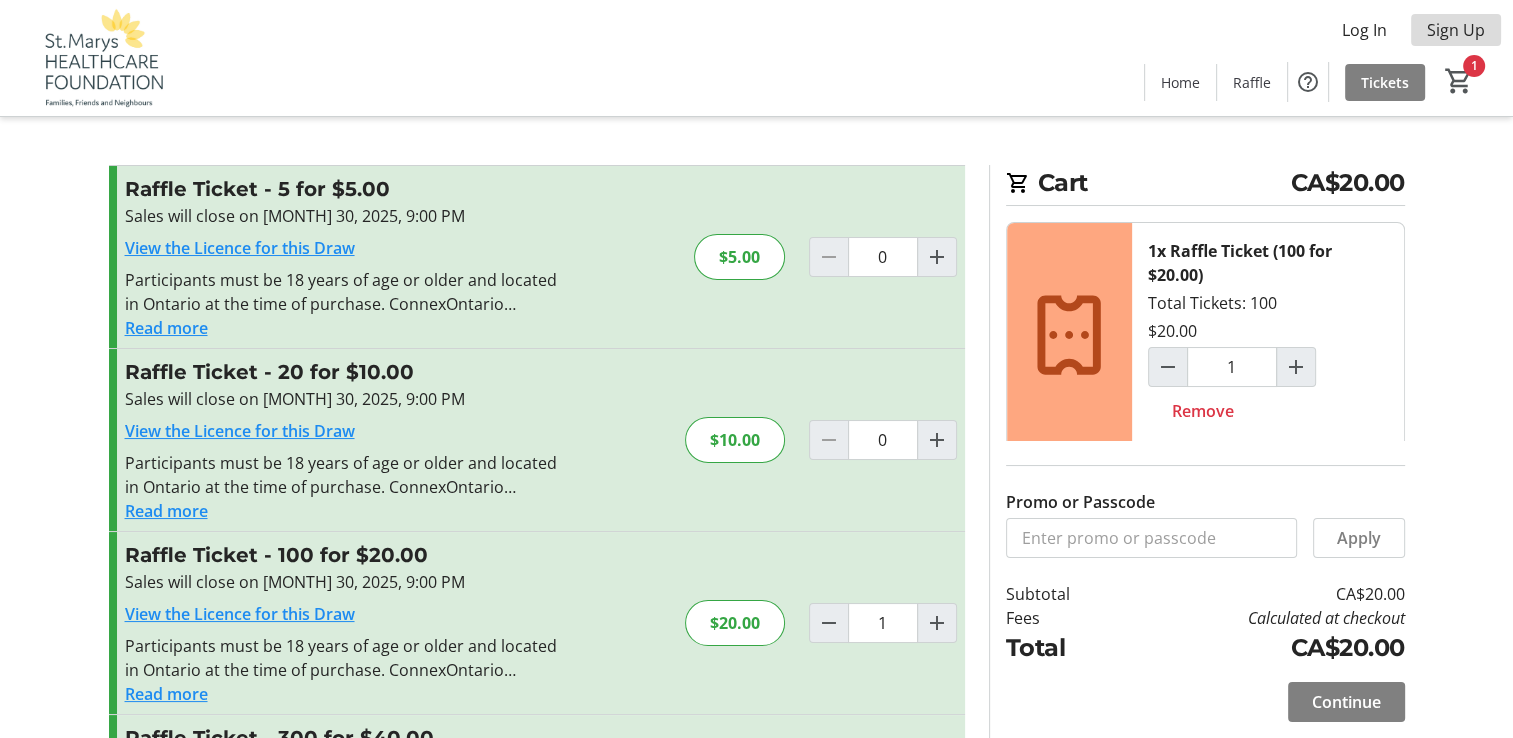 click on "Sign Up" at bounding box center [1456, 30] 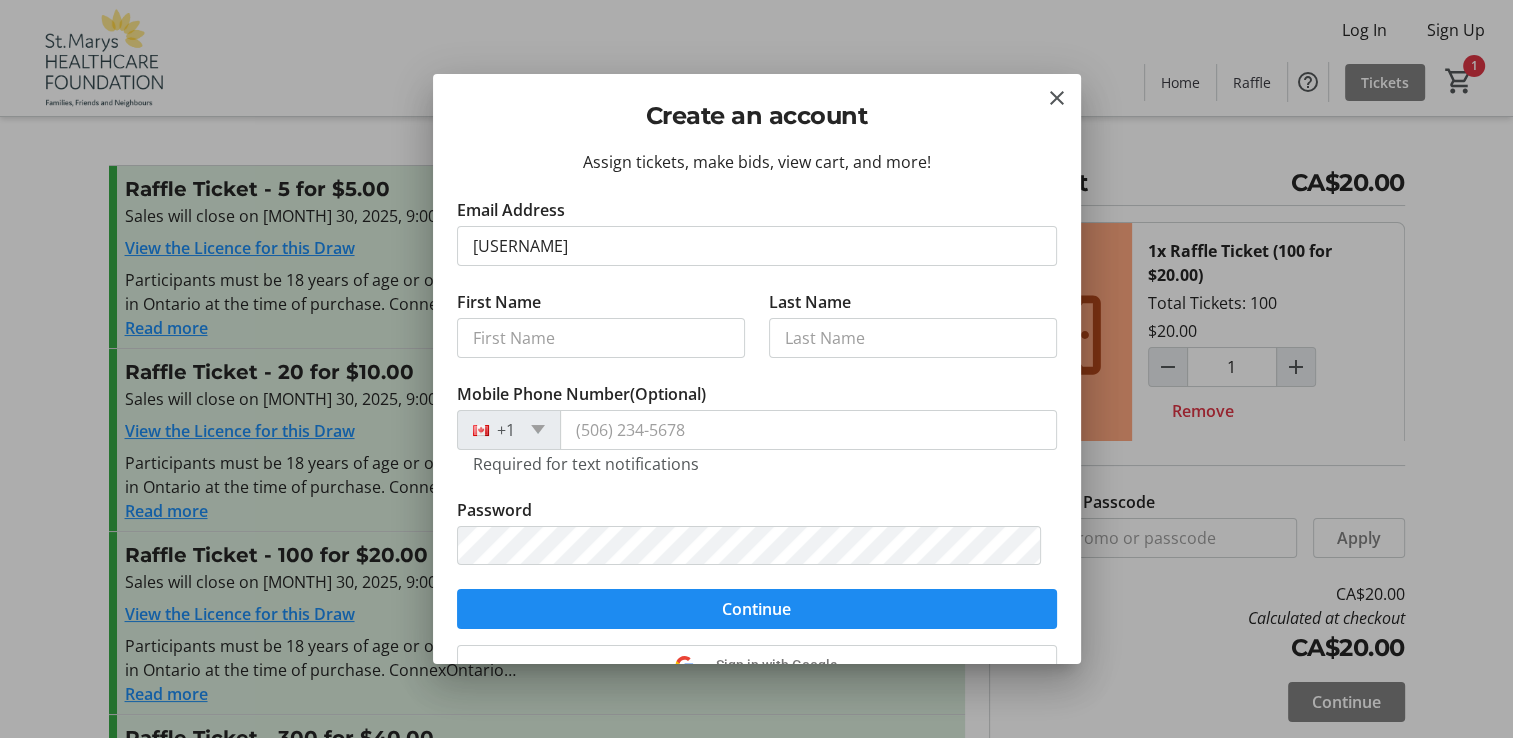 type on "[USERNAME]@[DOMAIN]" 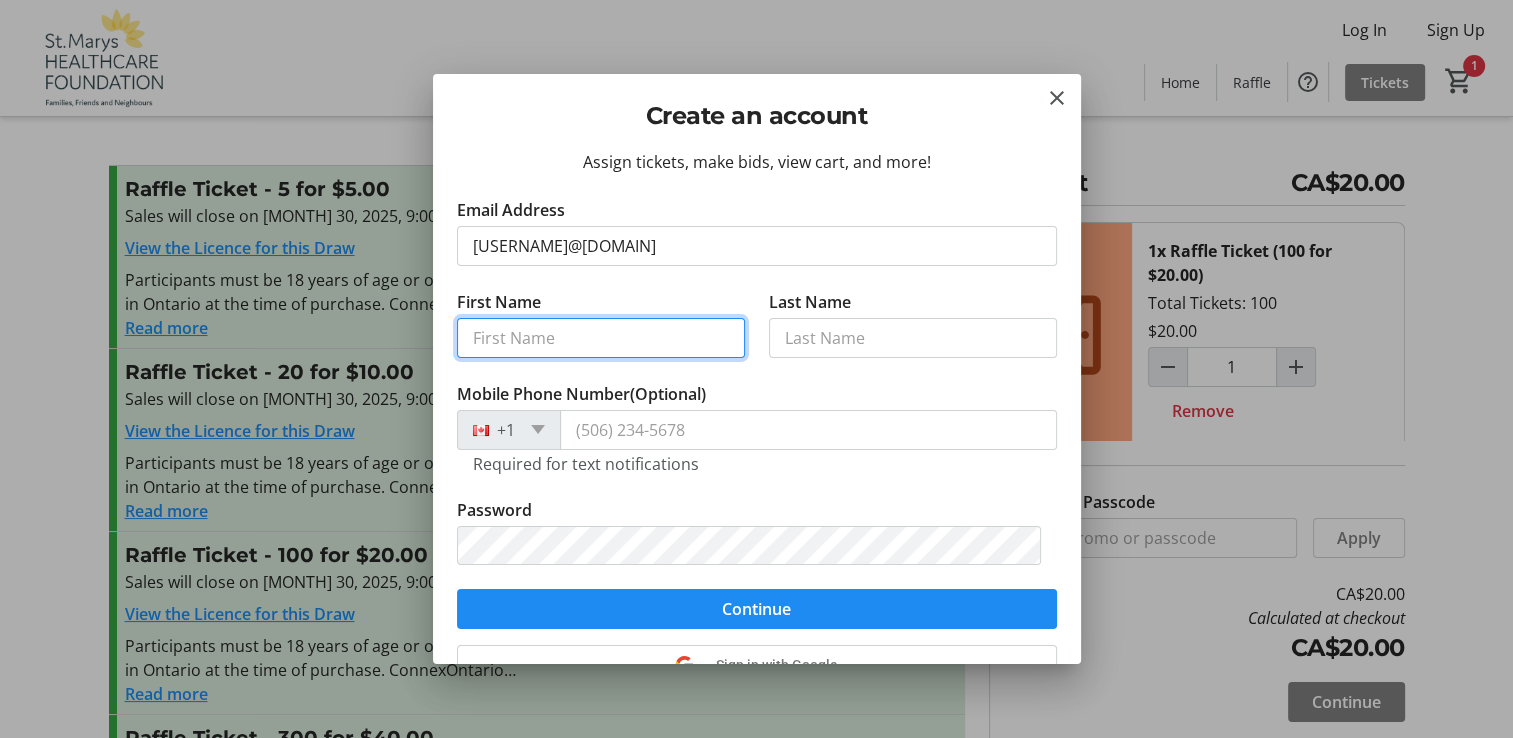 type on "[FIRST]" 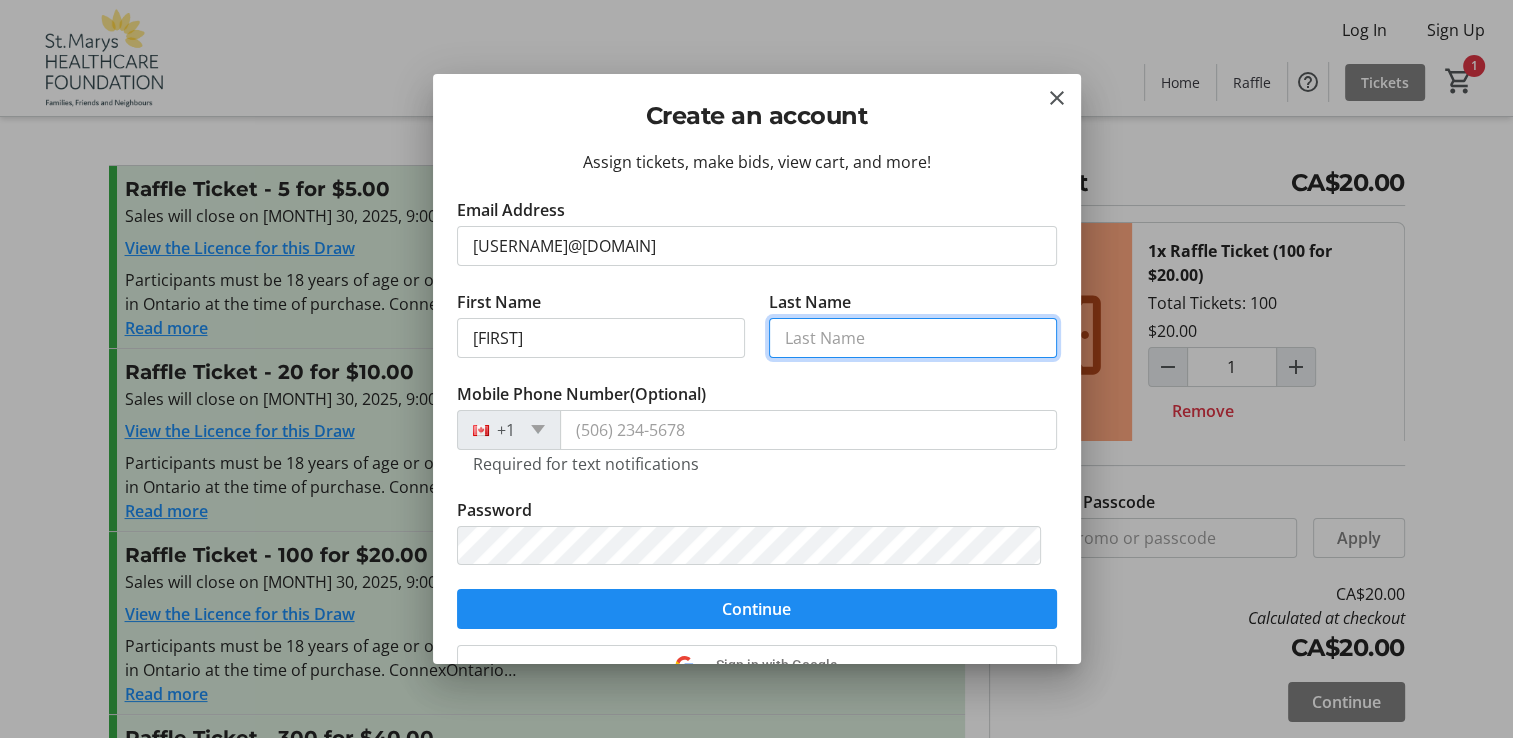 type on "[LAST]" 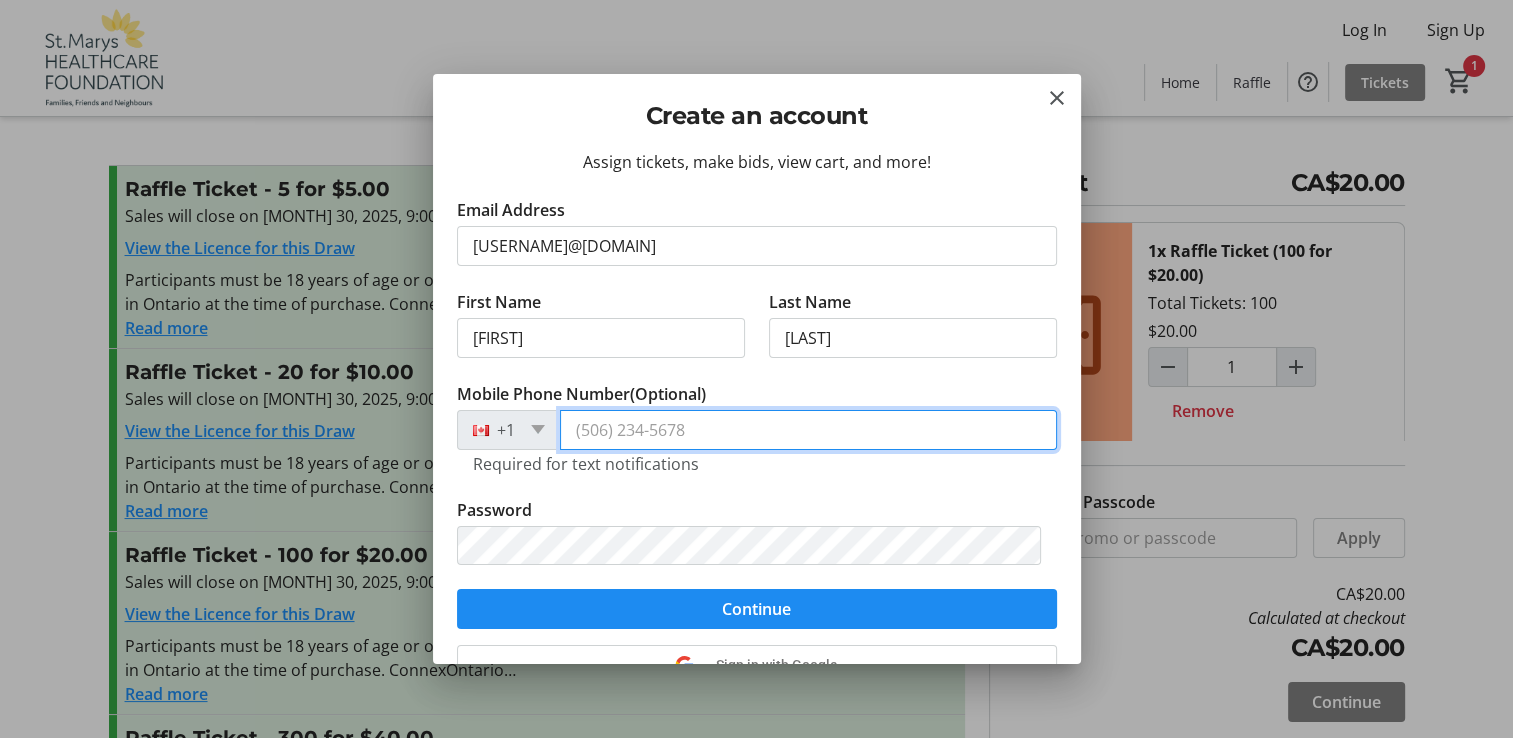 type on "([AREACODE]) [PHONE]" 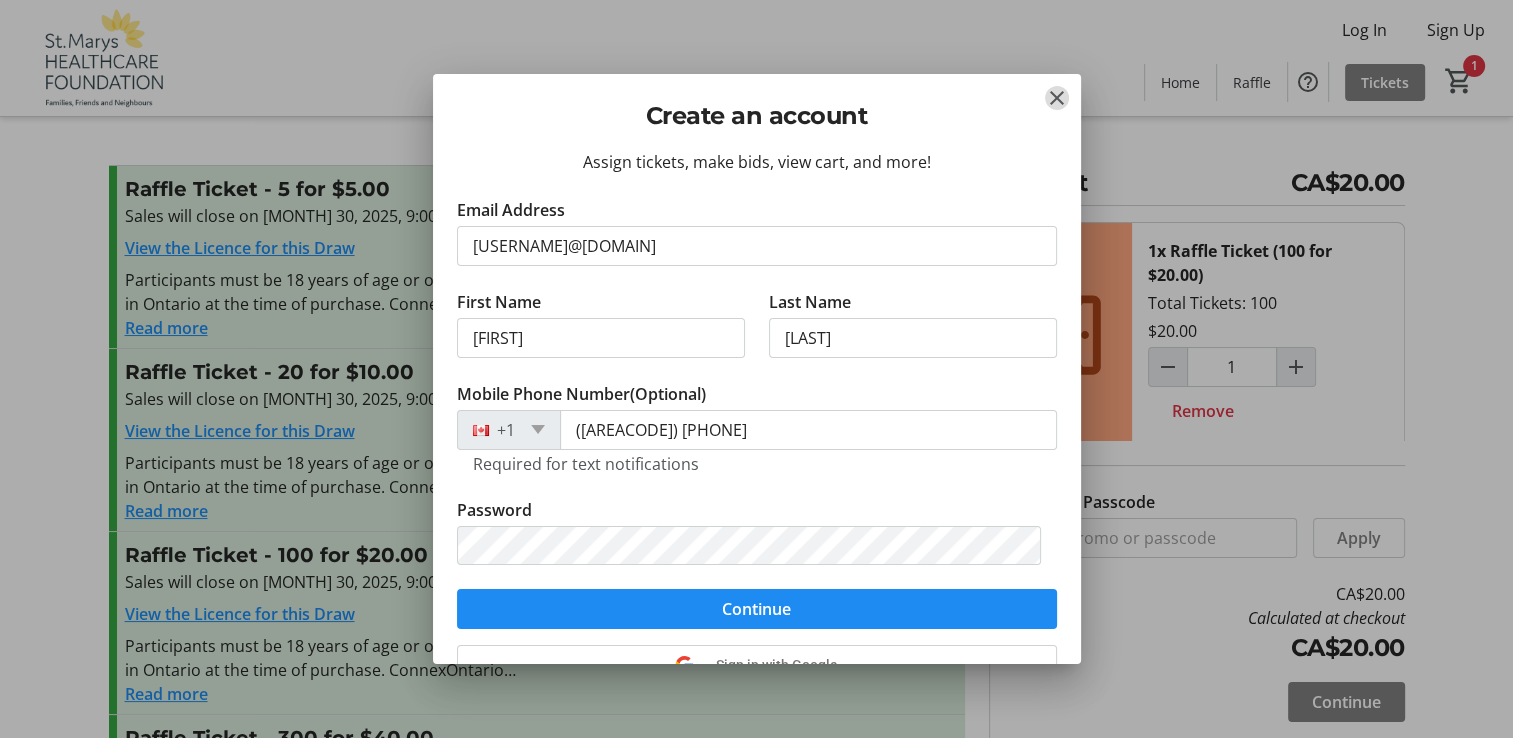 click at bounding box center [1057, 98] 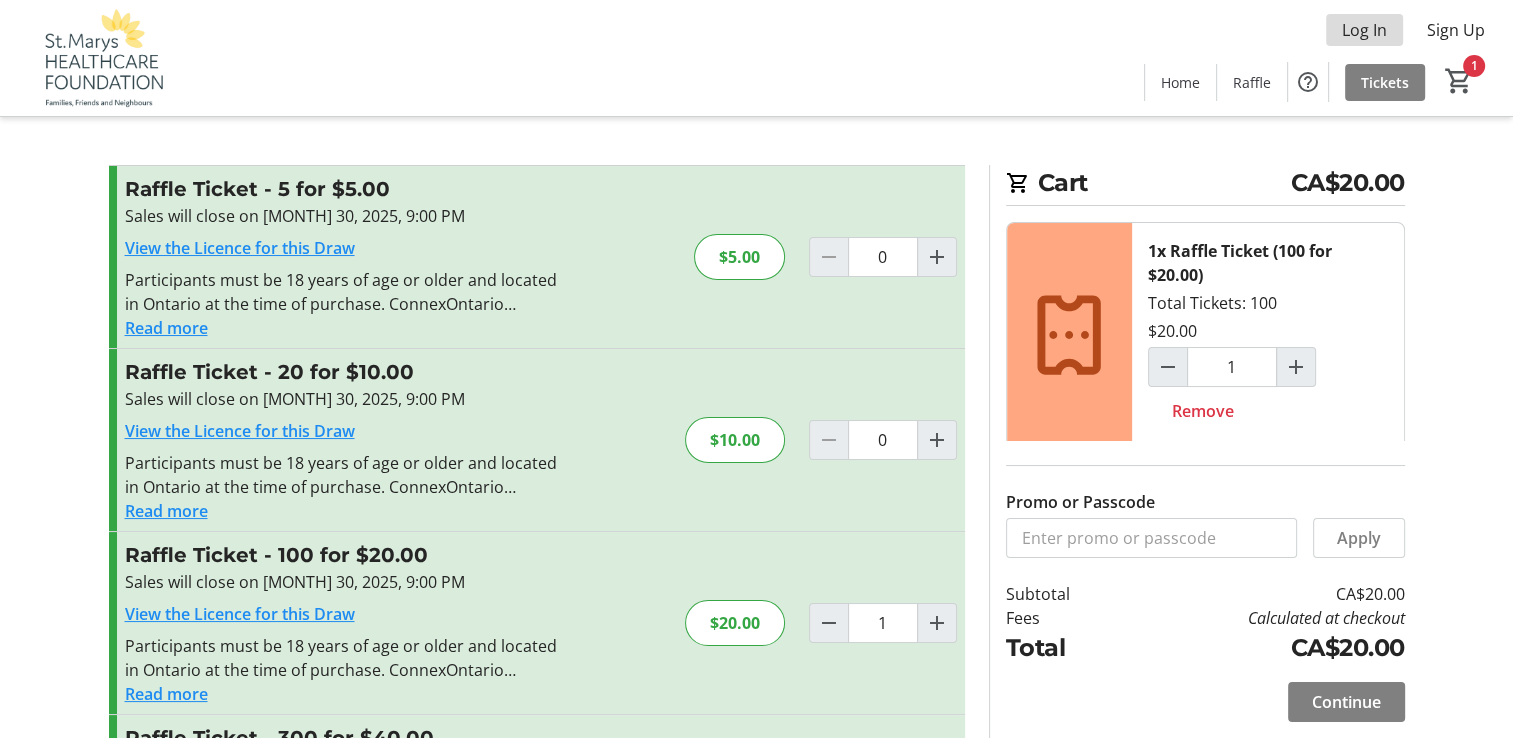 click on "Log In" at bounding box center [1364, 30] 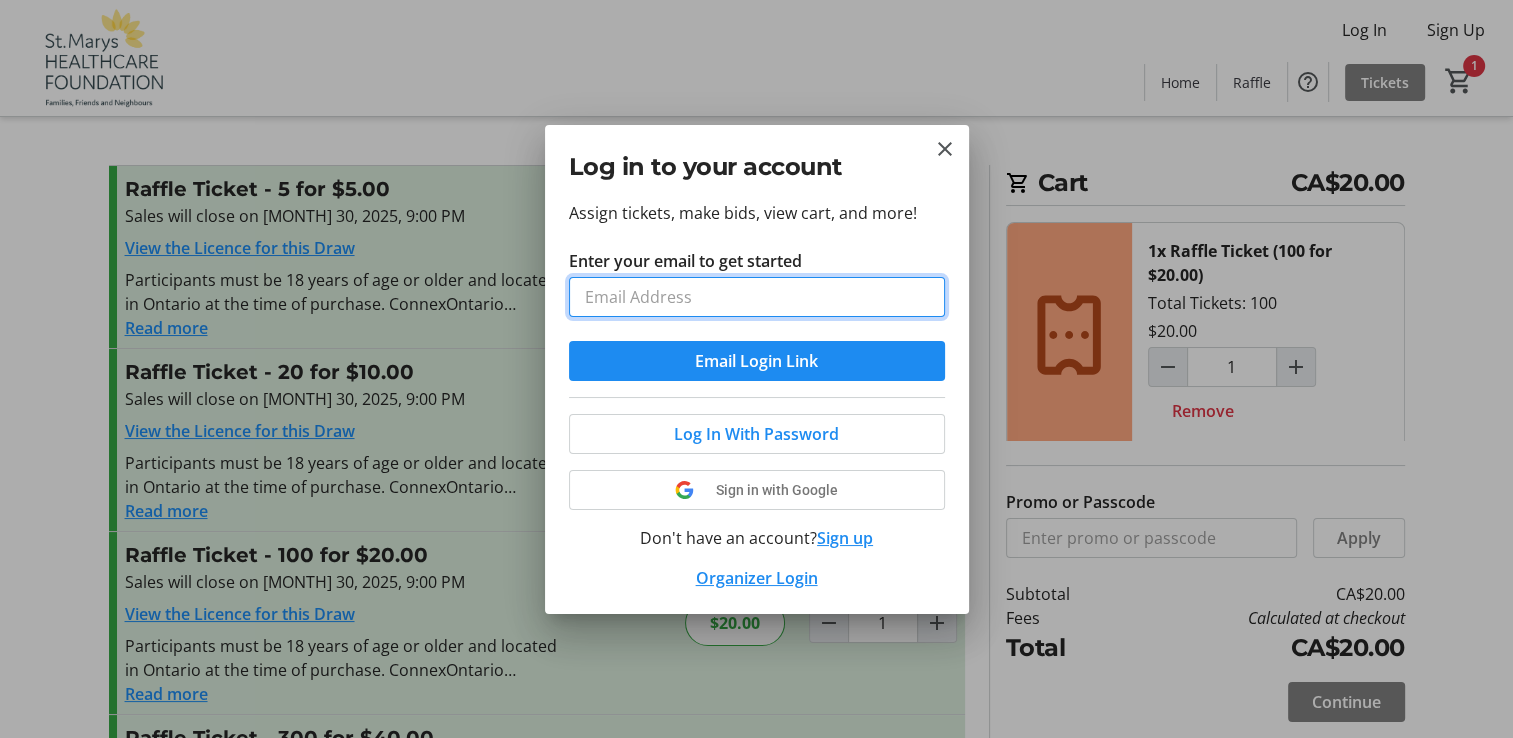 click on "Enter your email to get started" at bounding box center (757, 297) 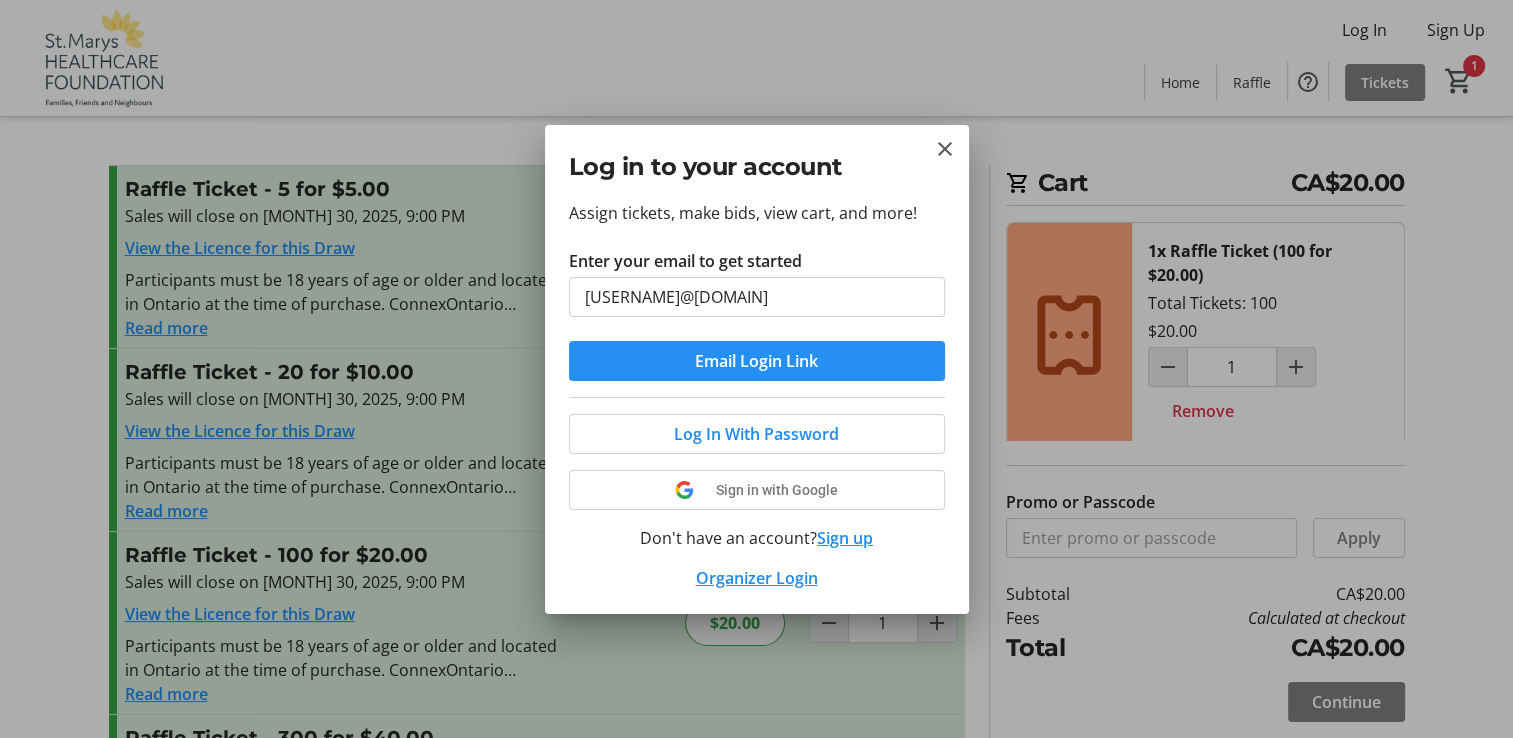 click on "Email Login Link" at bounding box center [756, 361] 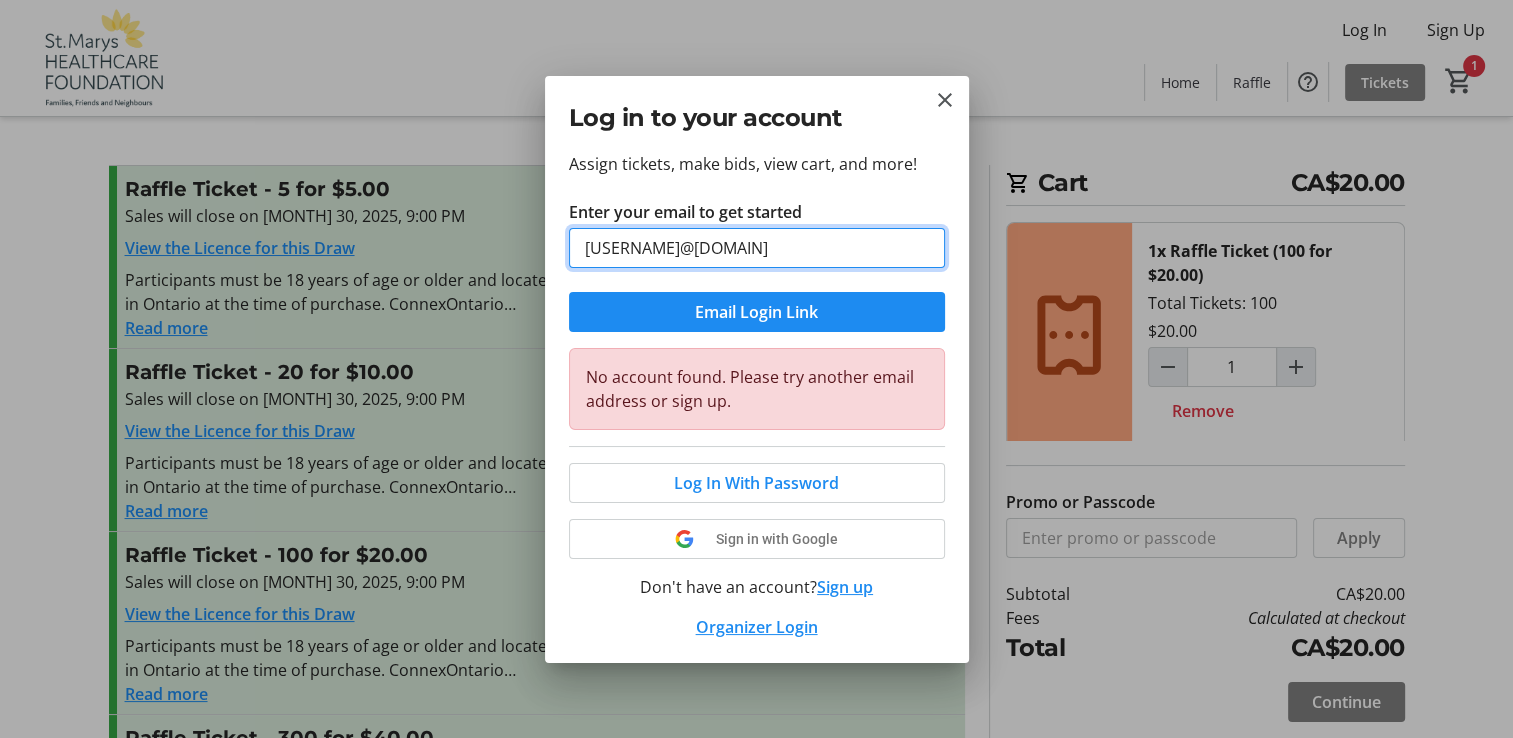 click on "[USERNAME]@[DOMAIN]" at bounding box center [757, 248] 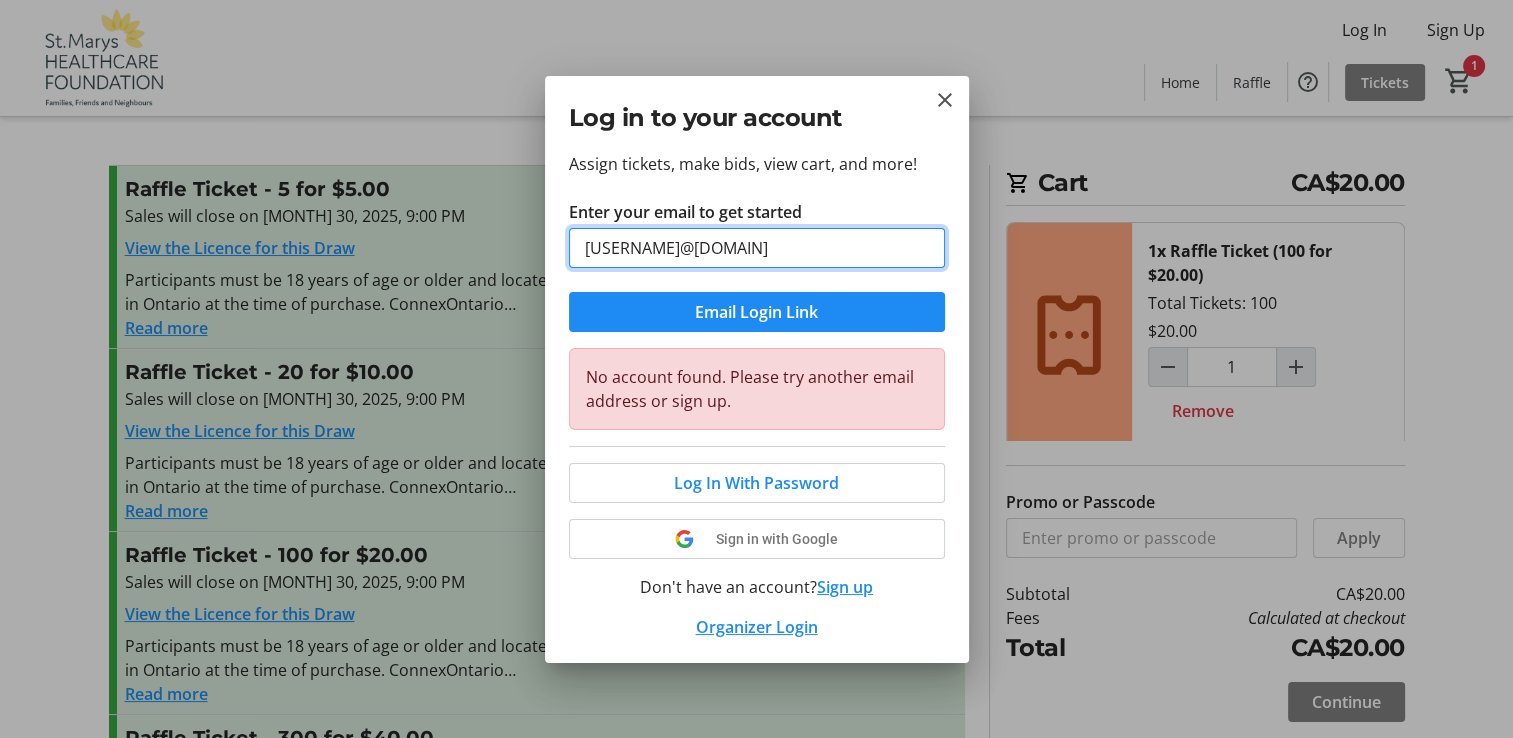 click on "[USERNAME]@[DOMAIN]" at bounding box center (757, 248) 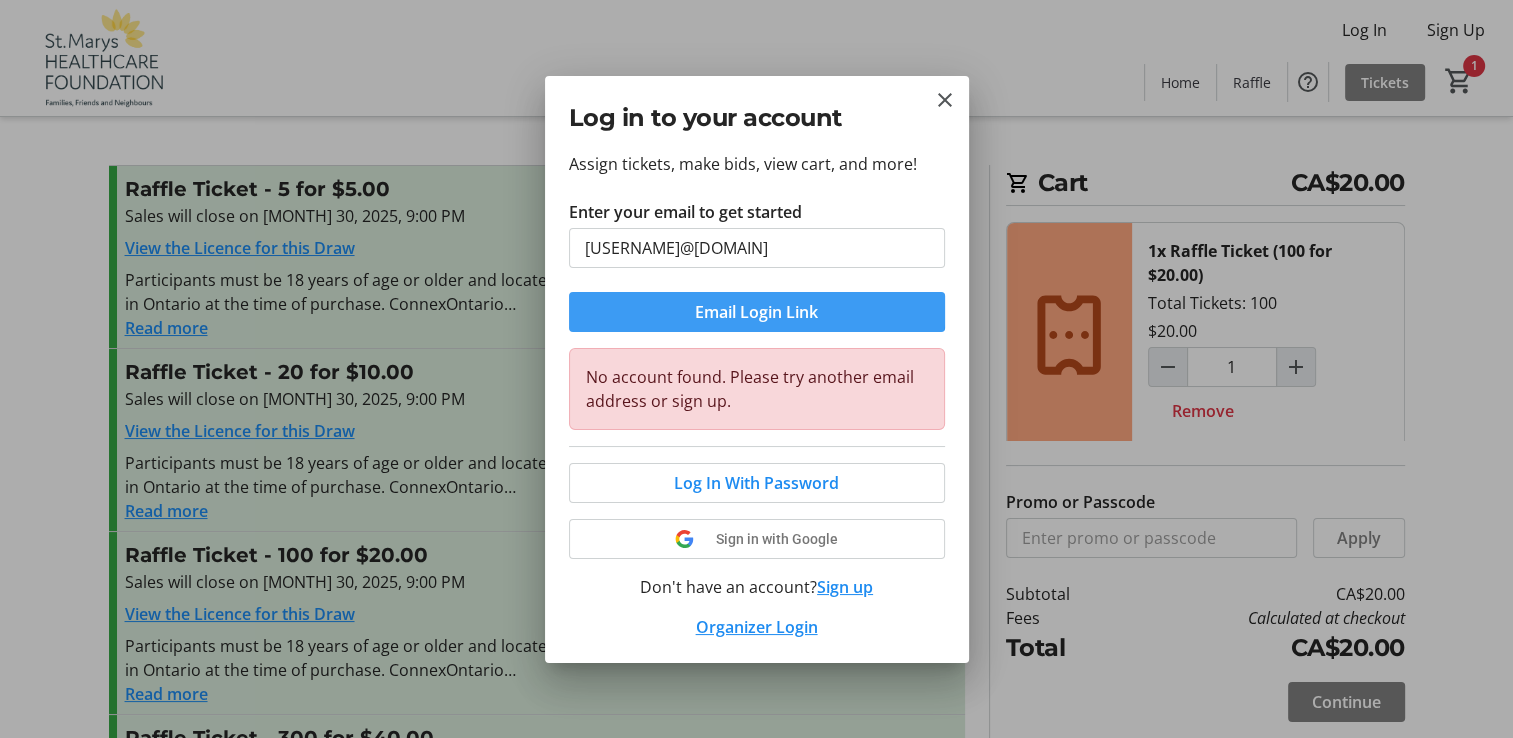 click on "Email Login Link" at bounding box center (756, 312) 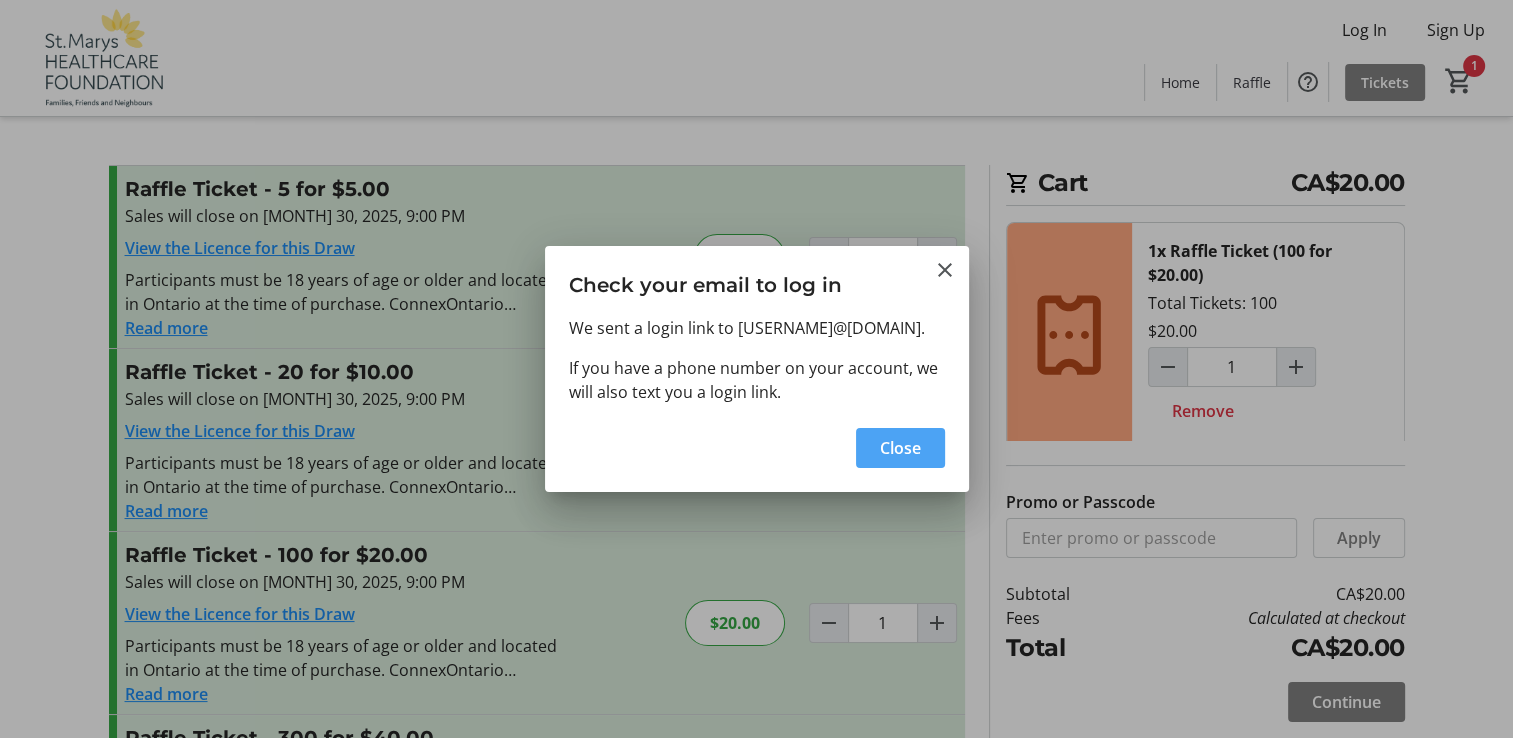 click on "Close" at bounding box center [900, 448] 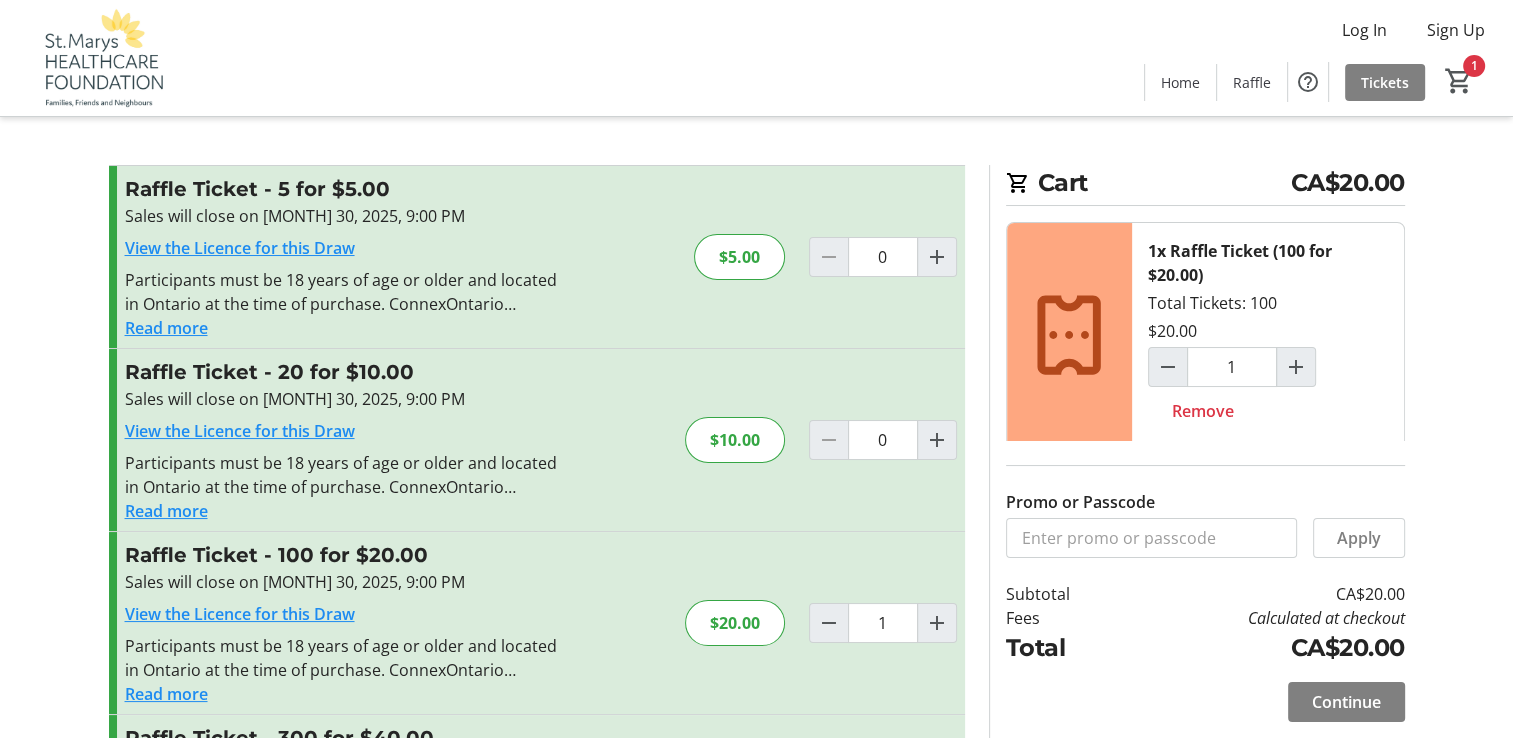 click on "Log In  Sign Up  Home  Raffle   Tickets  1 Home  Raffle   Tickets" at bounding box center (756, 58) 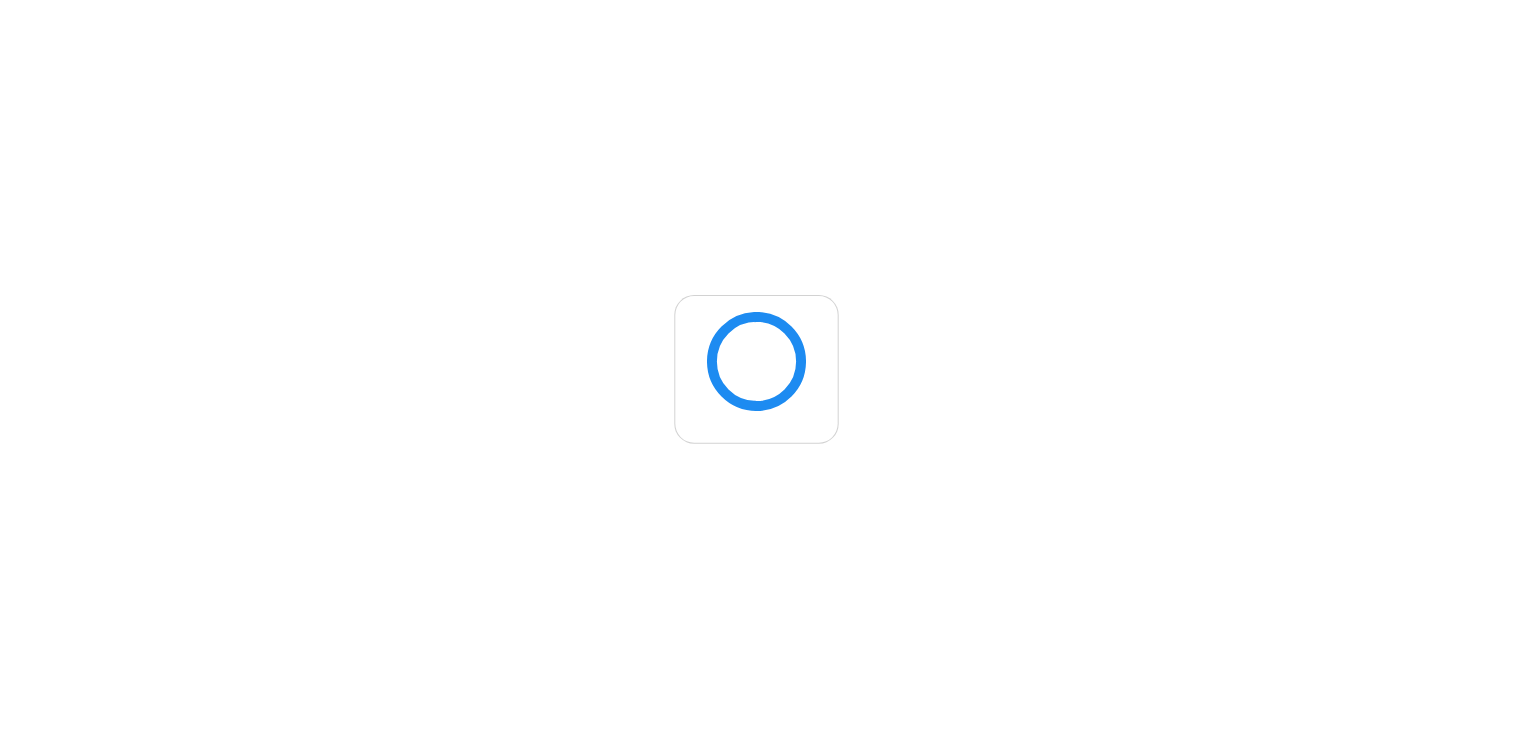 scroll, scrollTop: 0, scrollLeft: 0, axis: both 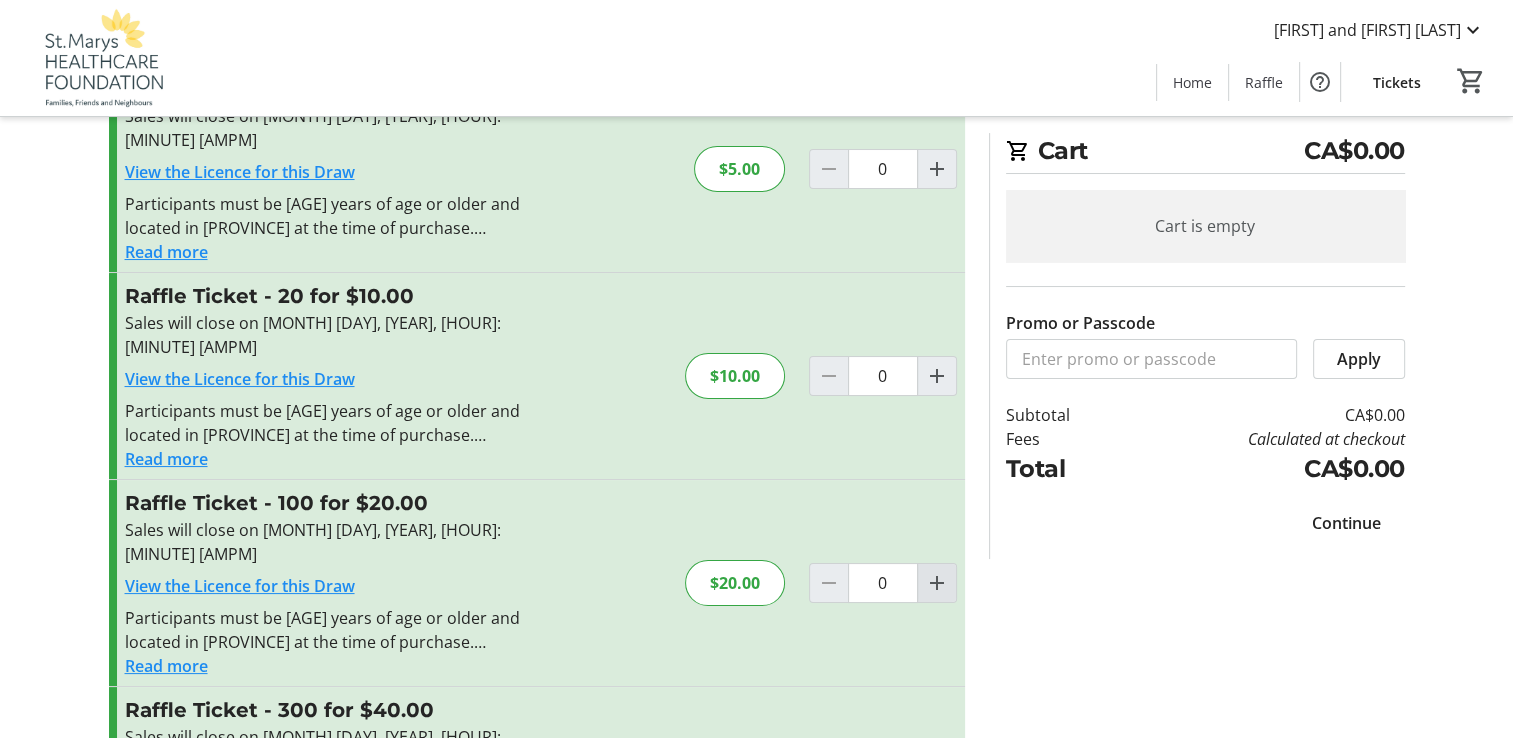 click at bounding box center [937, 169] 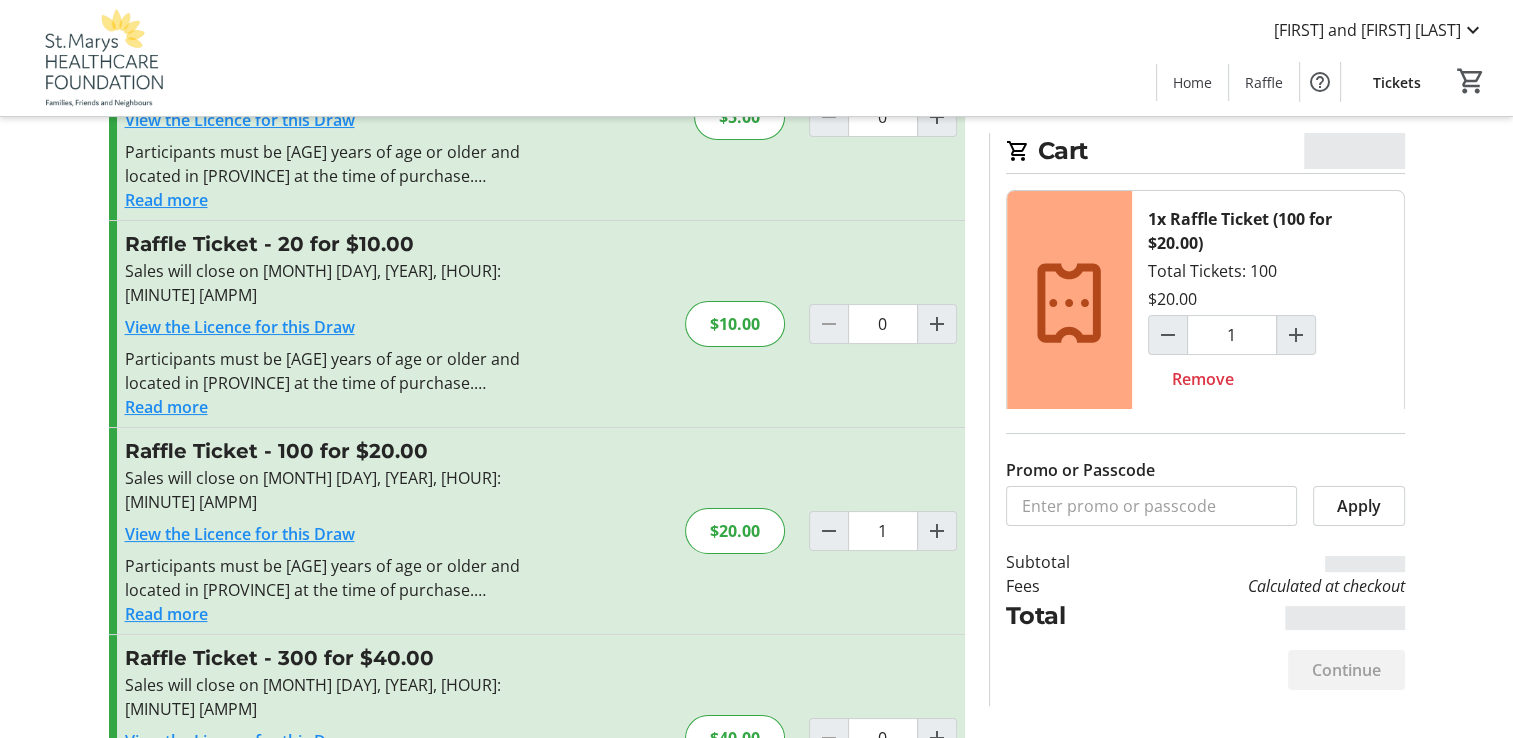 scroll, scrollTop: 181, scrollLeft: 0, axis: vertical 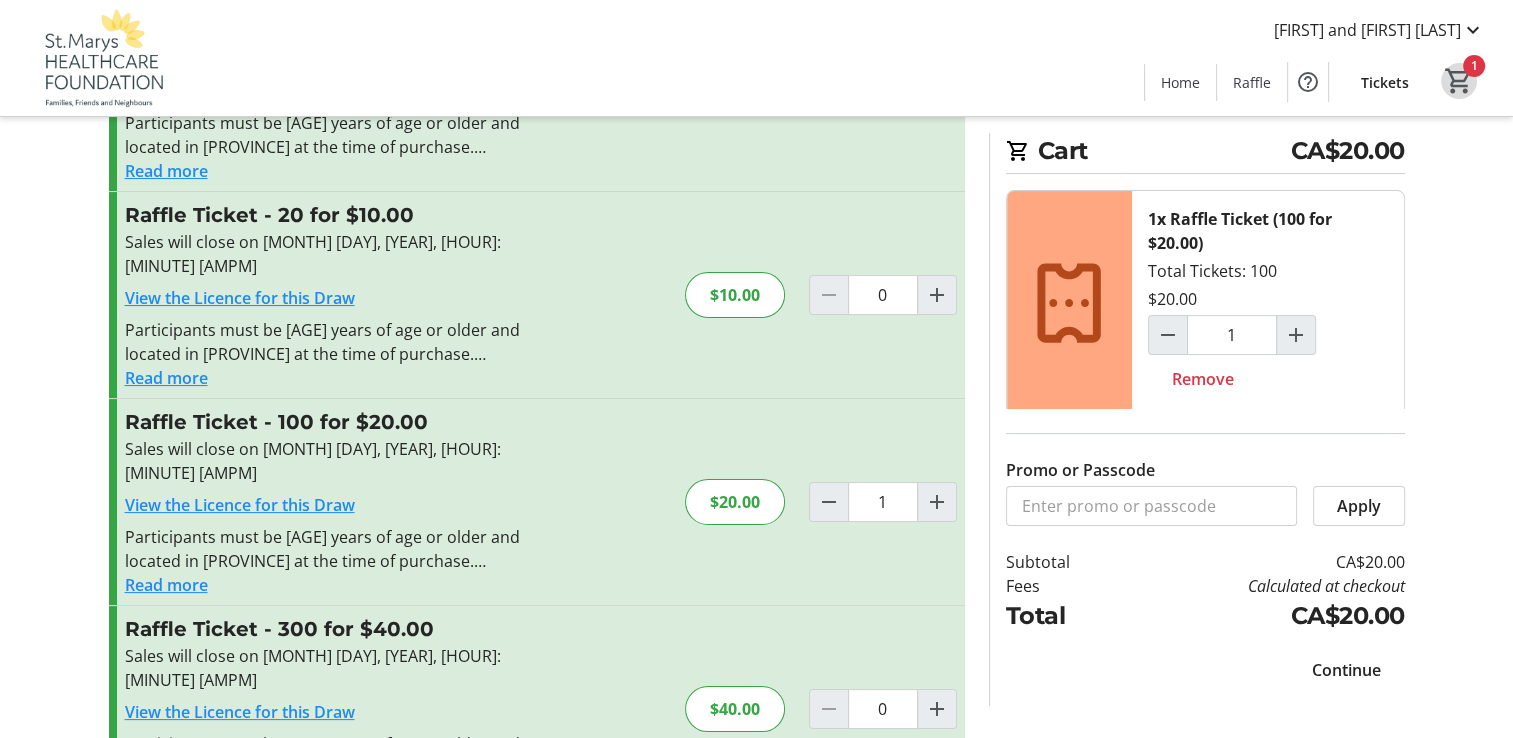 click on "1" at bounding box center (1459, 81) 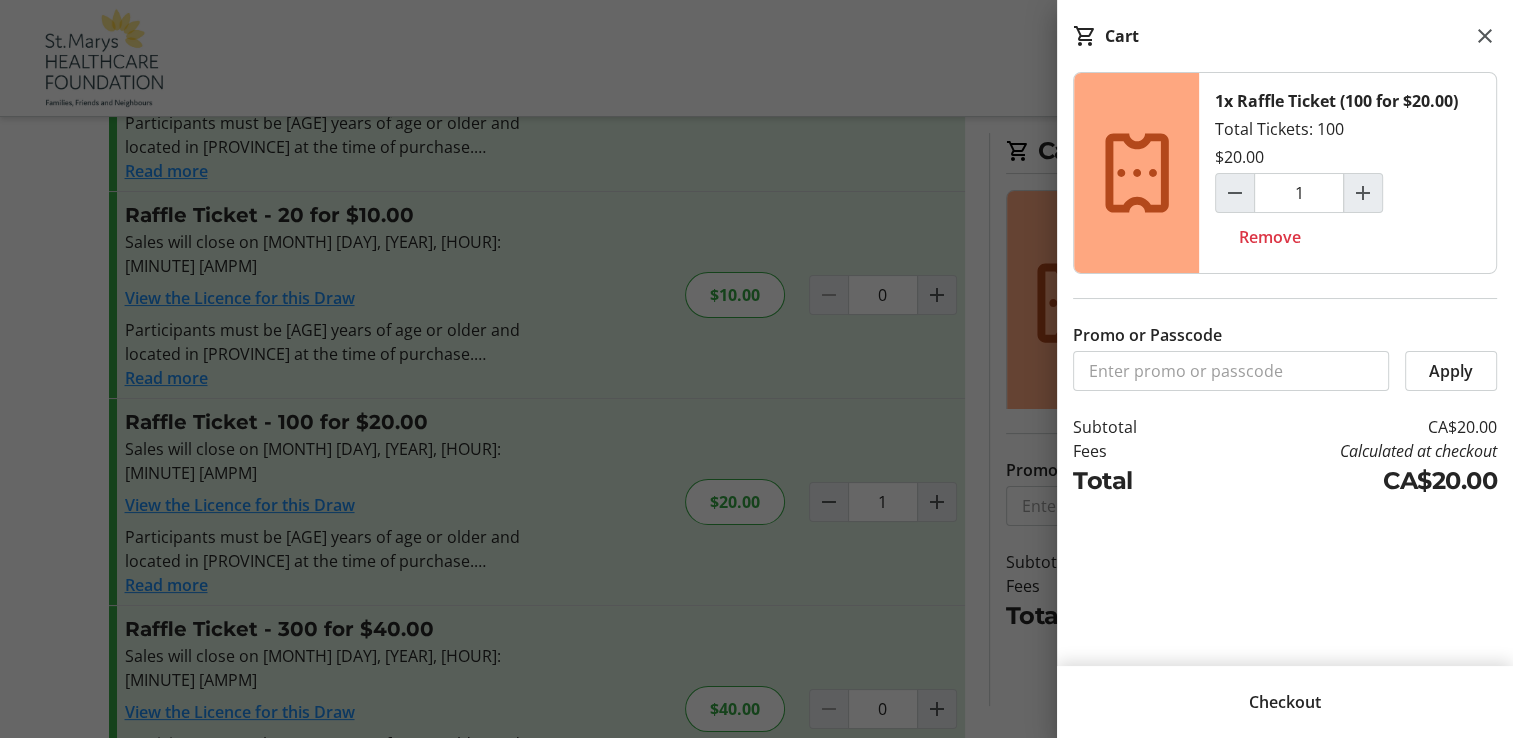 click at bounding box center [1285, 702] 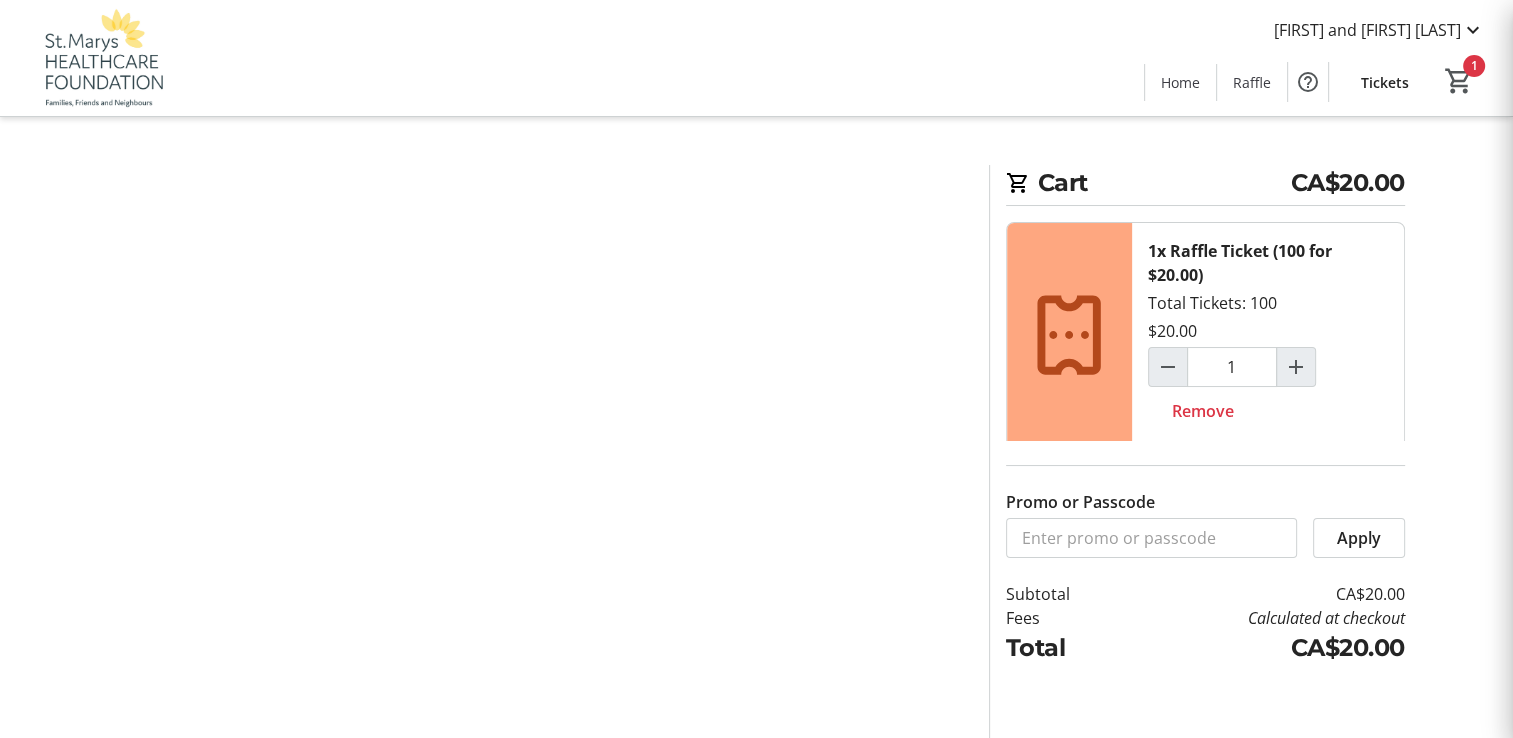 scroll, scrollTop: 0, scrollLeft: 0, axis: both 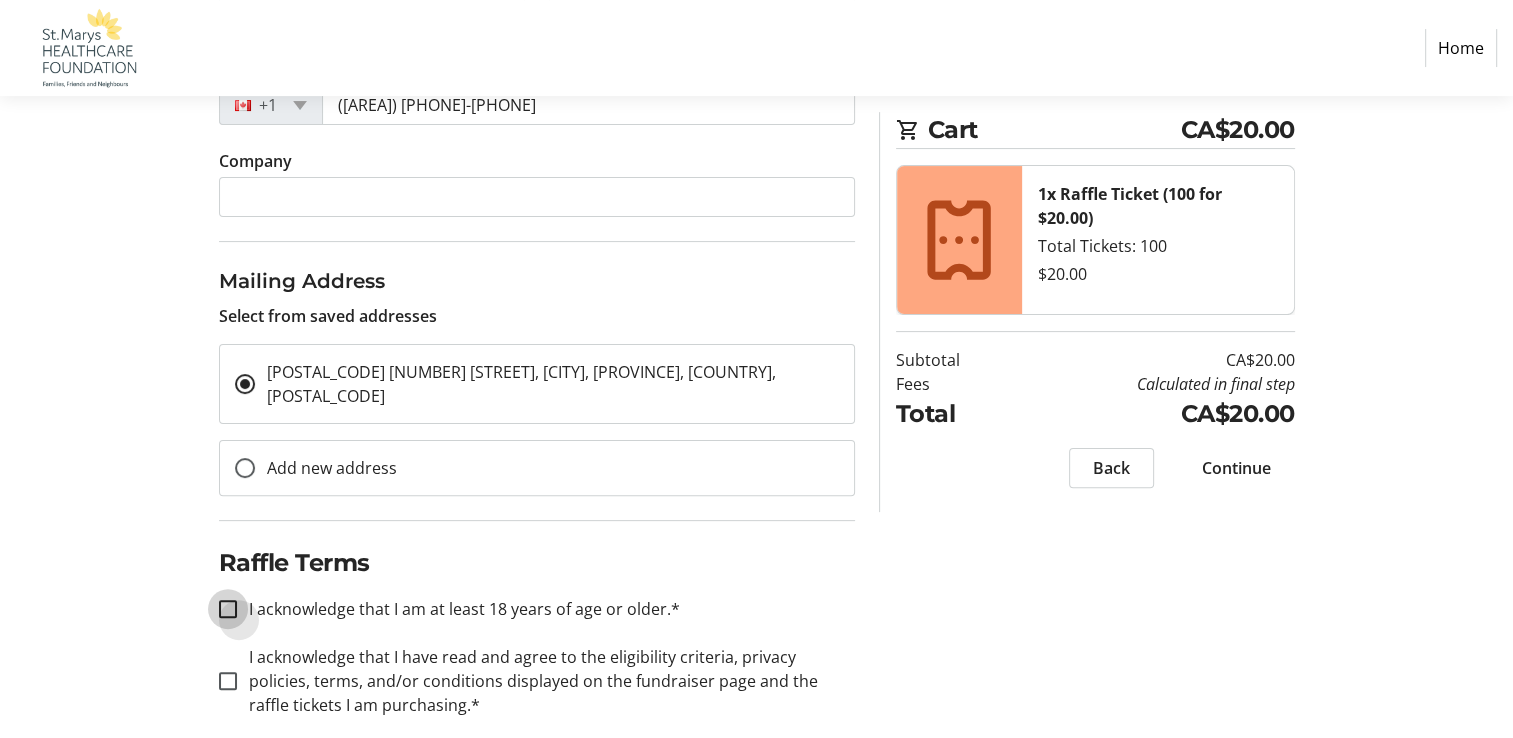 click on "I acknowledge that I am at least 18 years of age or older.*" at bounding box center (228, 609) 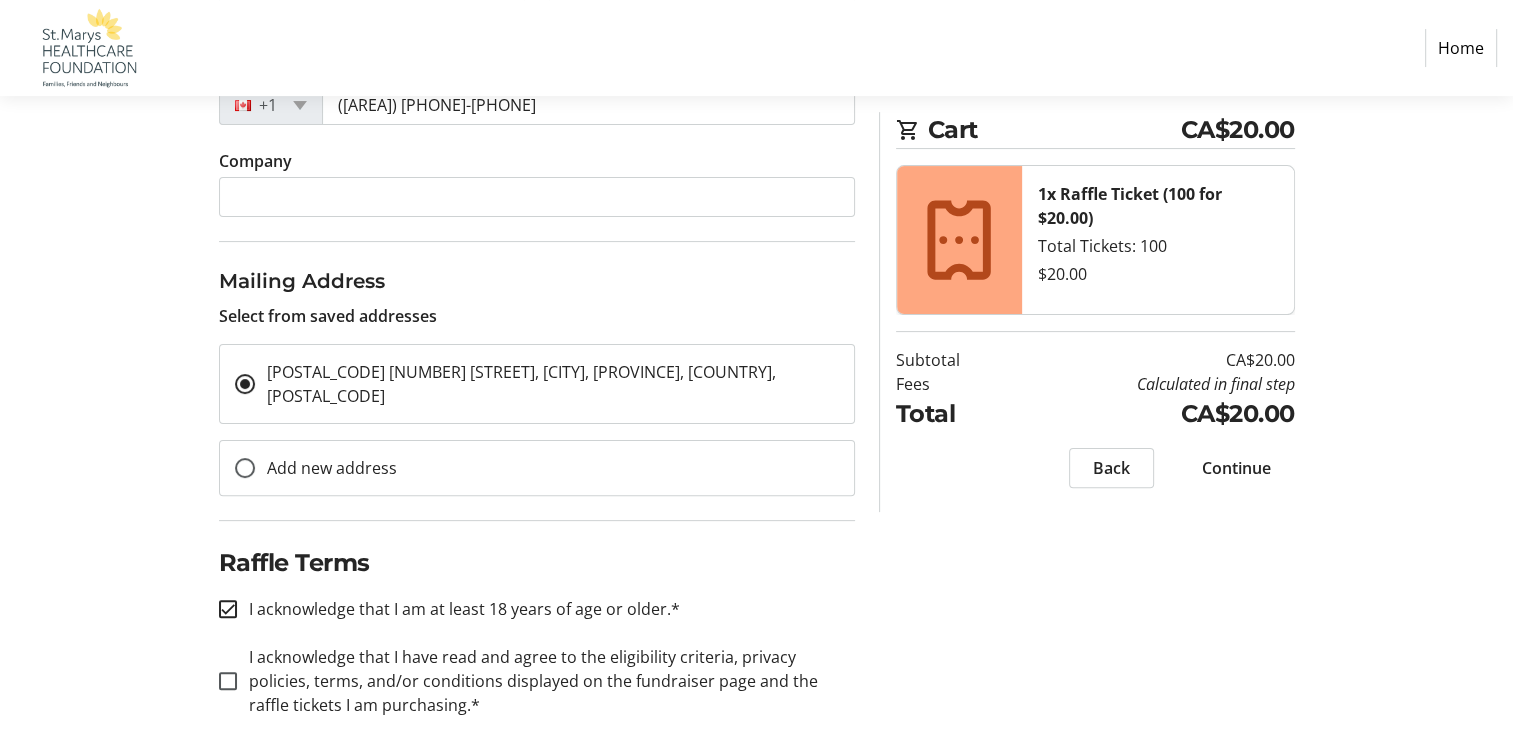checkbox on "true" 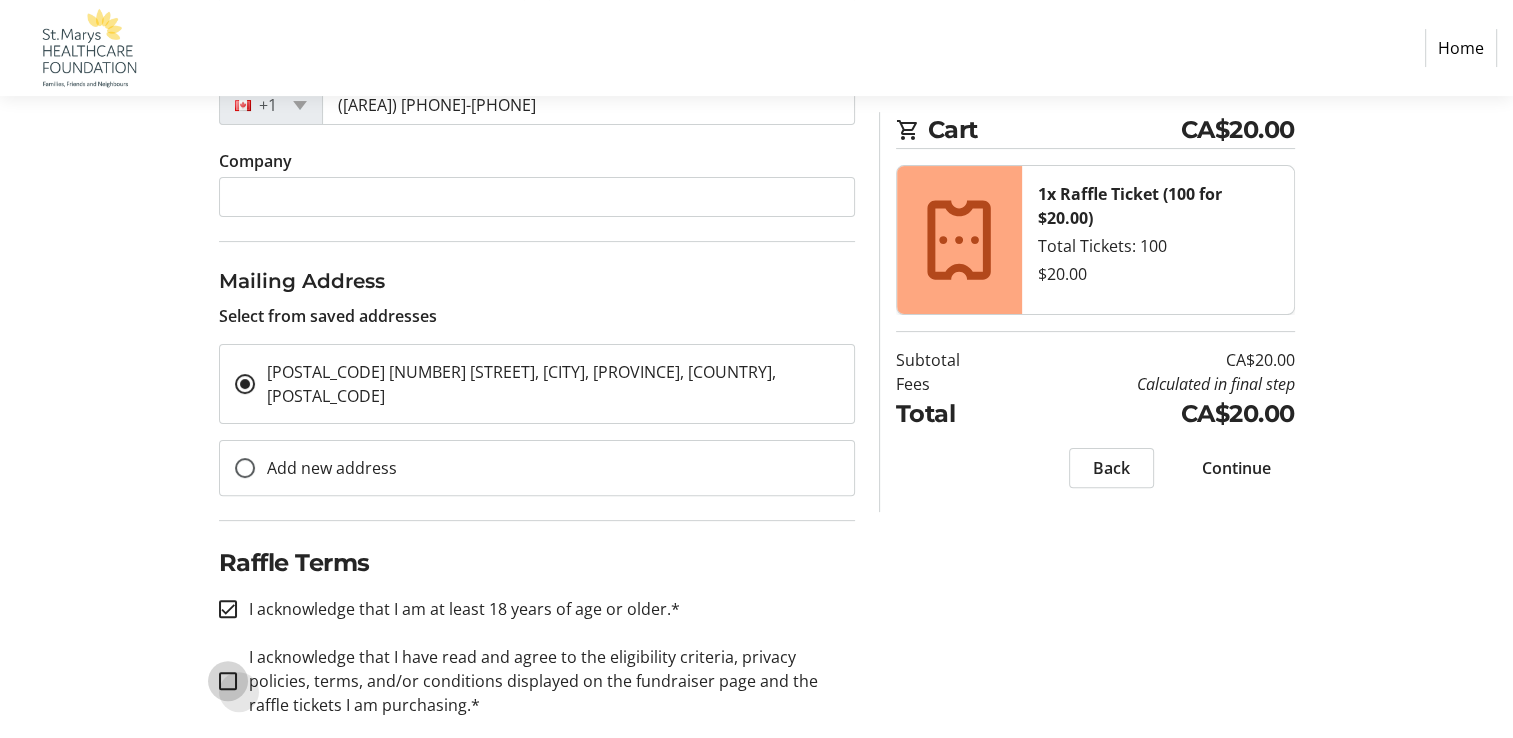 click on "I acknowledge that I have read and agree to the eligibility criteria, privacy policies, terms,
and/or conditions displayed on the fundraiser page and the raffle tickets I am purchasing.*" at bounding box center [228, 681] 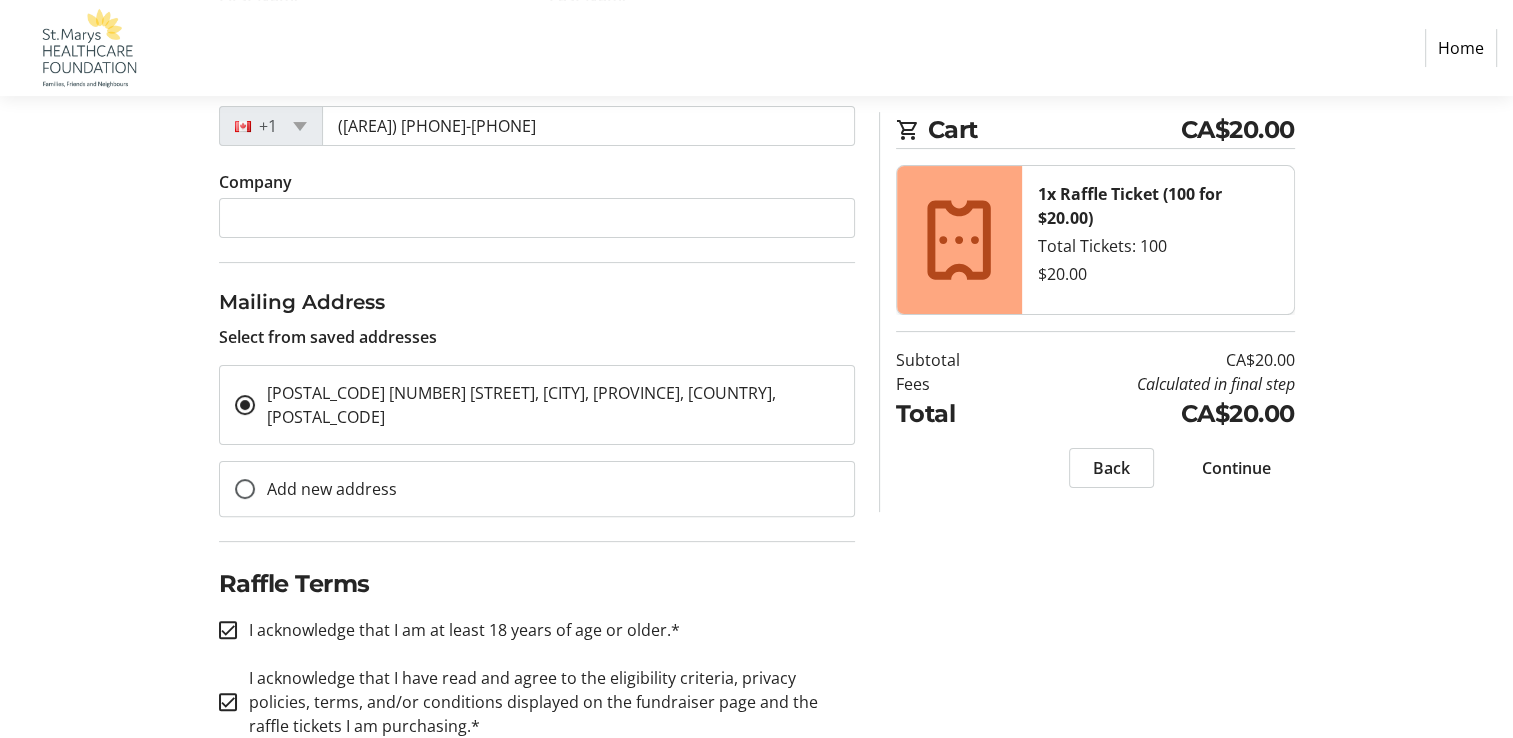 scroll, scrollTop: 473, scrollLeft: 0, axis: vertical 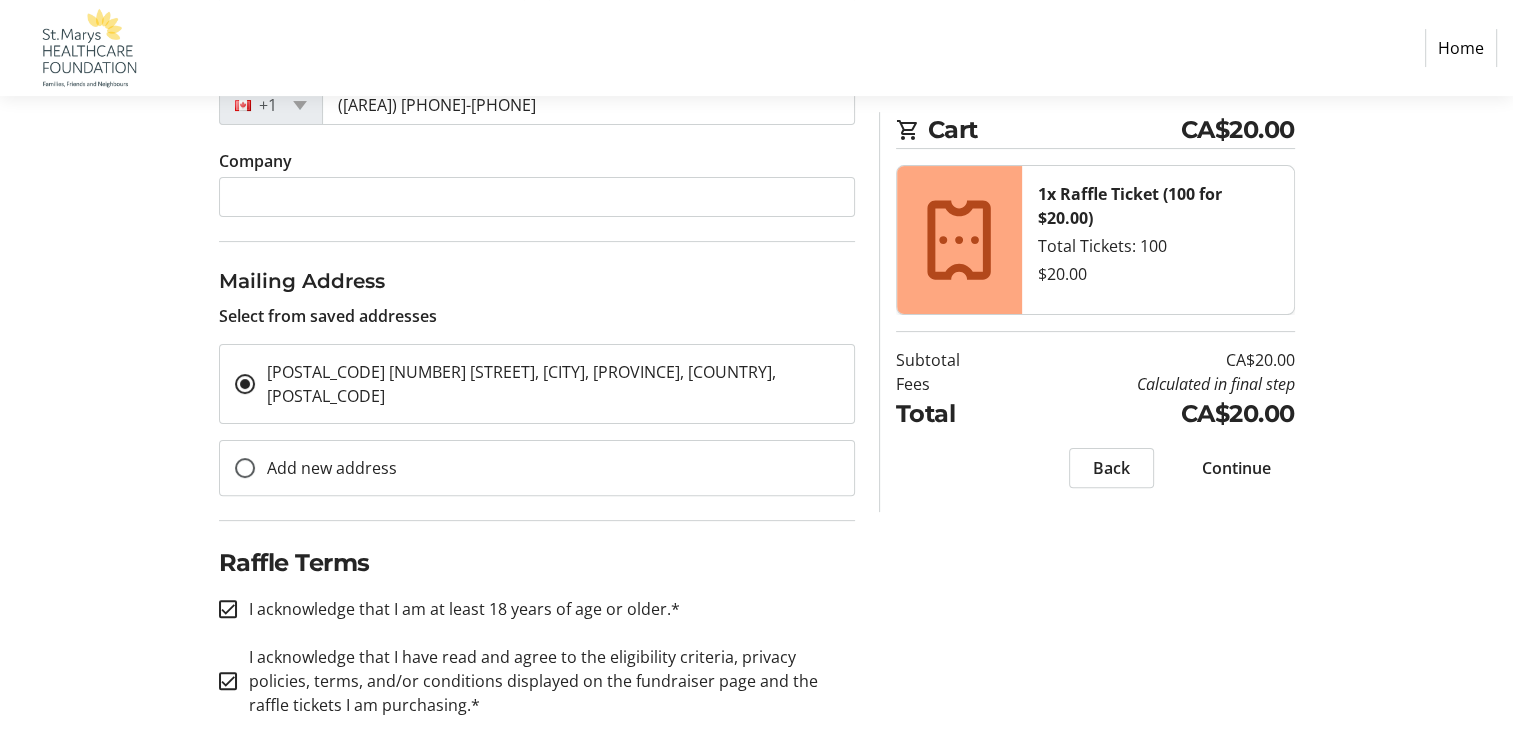 click on "Continue" at bounding box center (1236, 468) 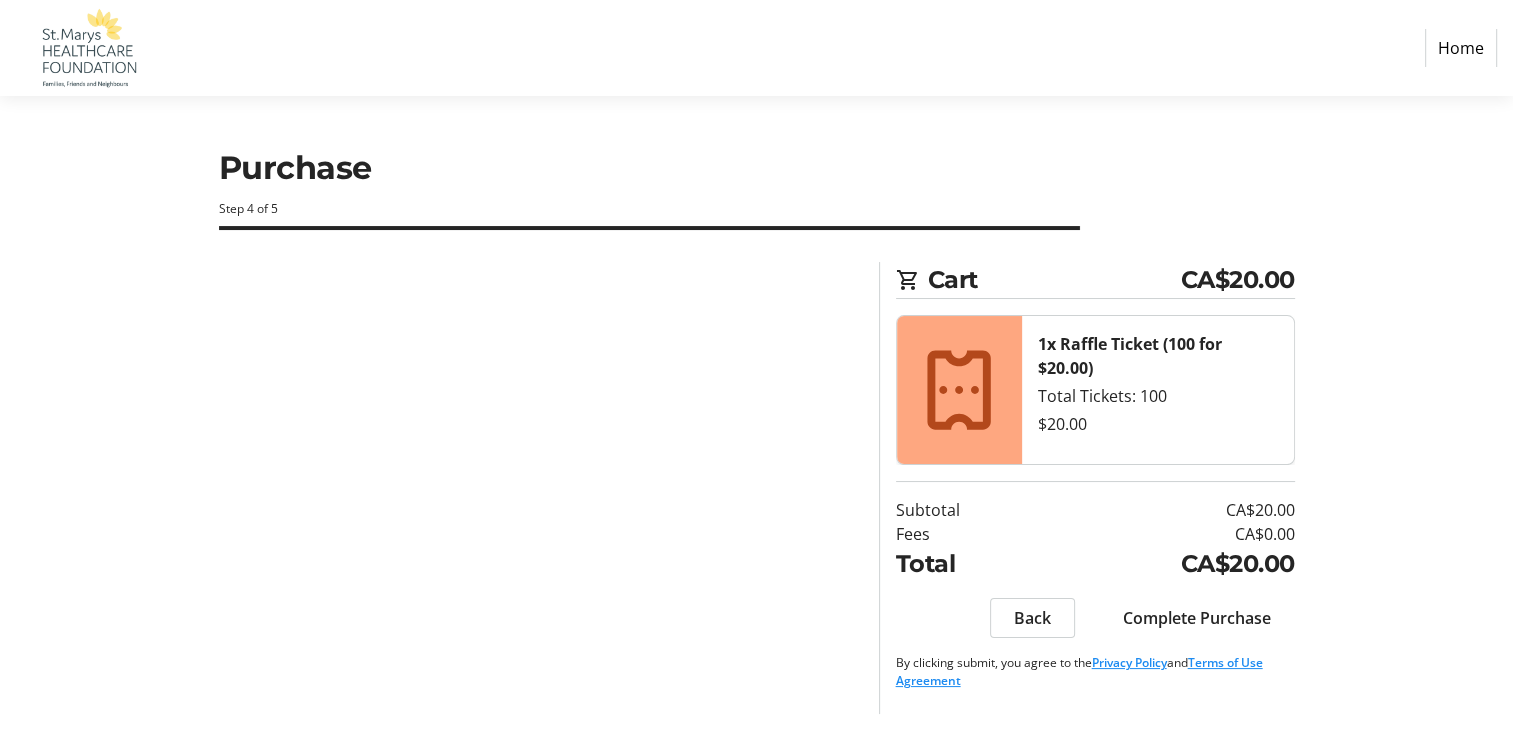 scroll, scrollTop: 0, scrollLeft: 0, axis: both 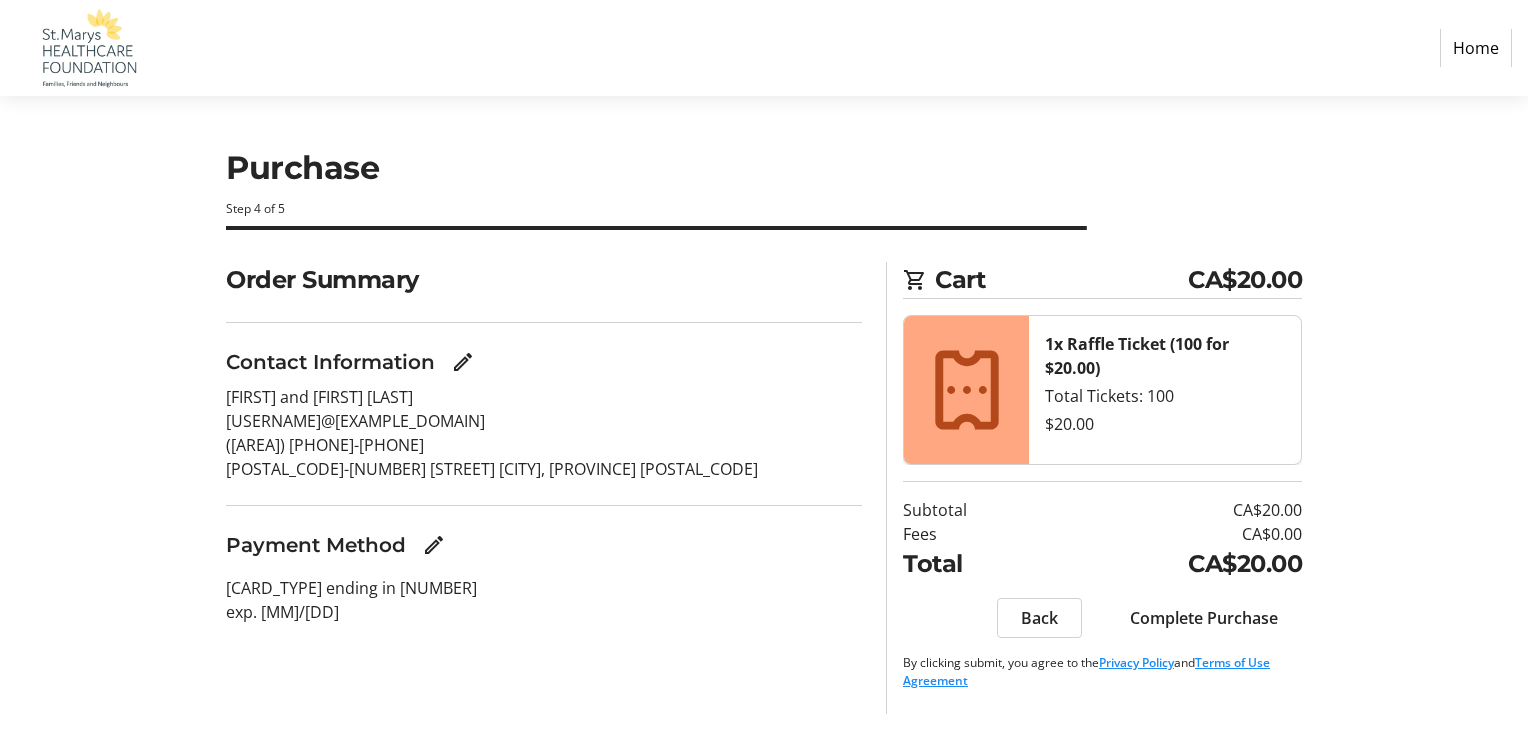 click on "Complete Purchase" at bounding box center [1204, 618] 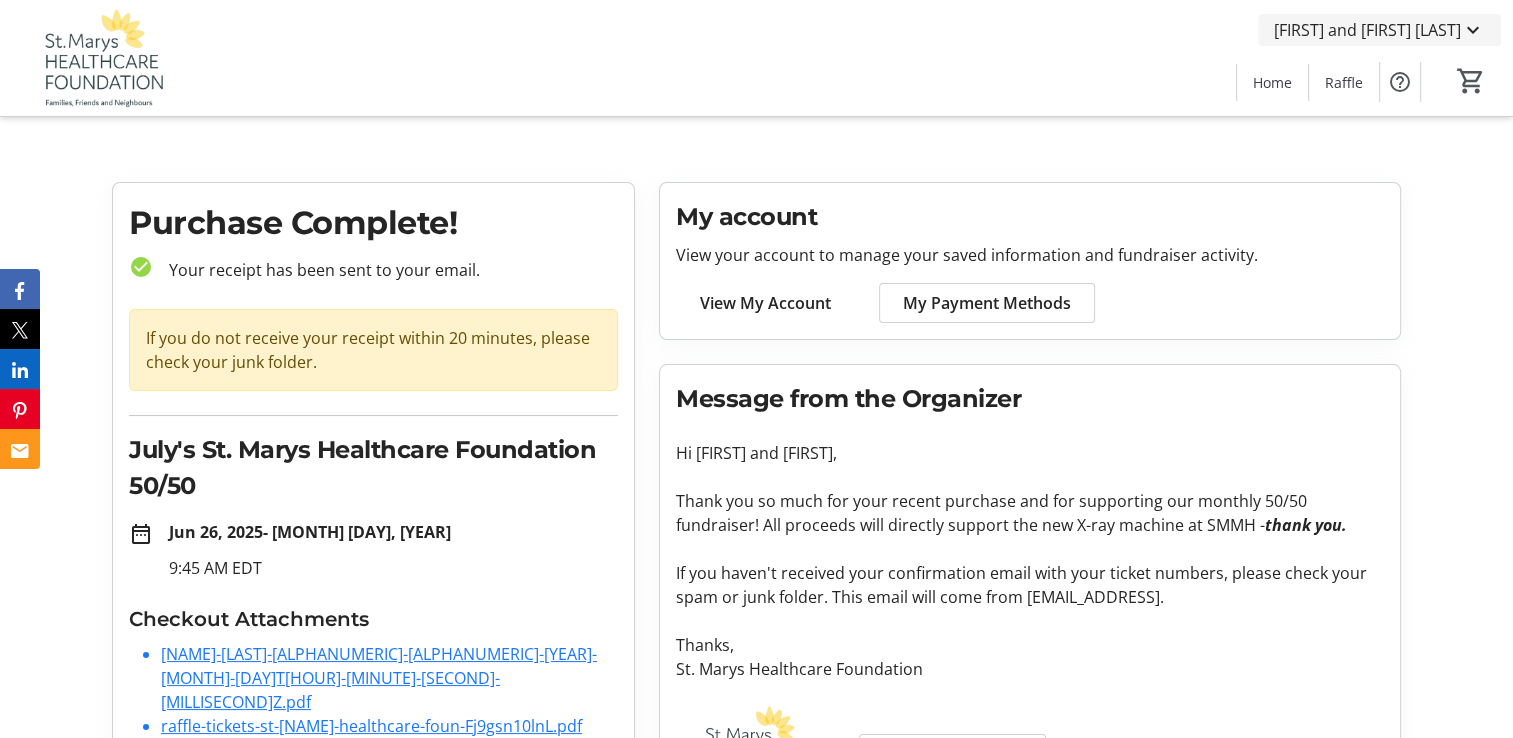 click at bounding box center (1473, 30) 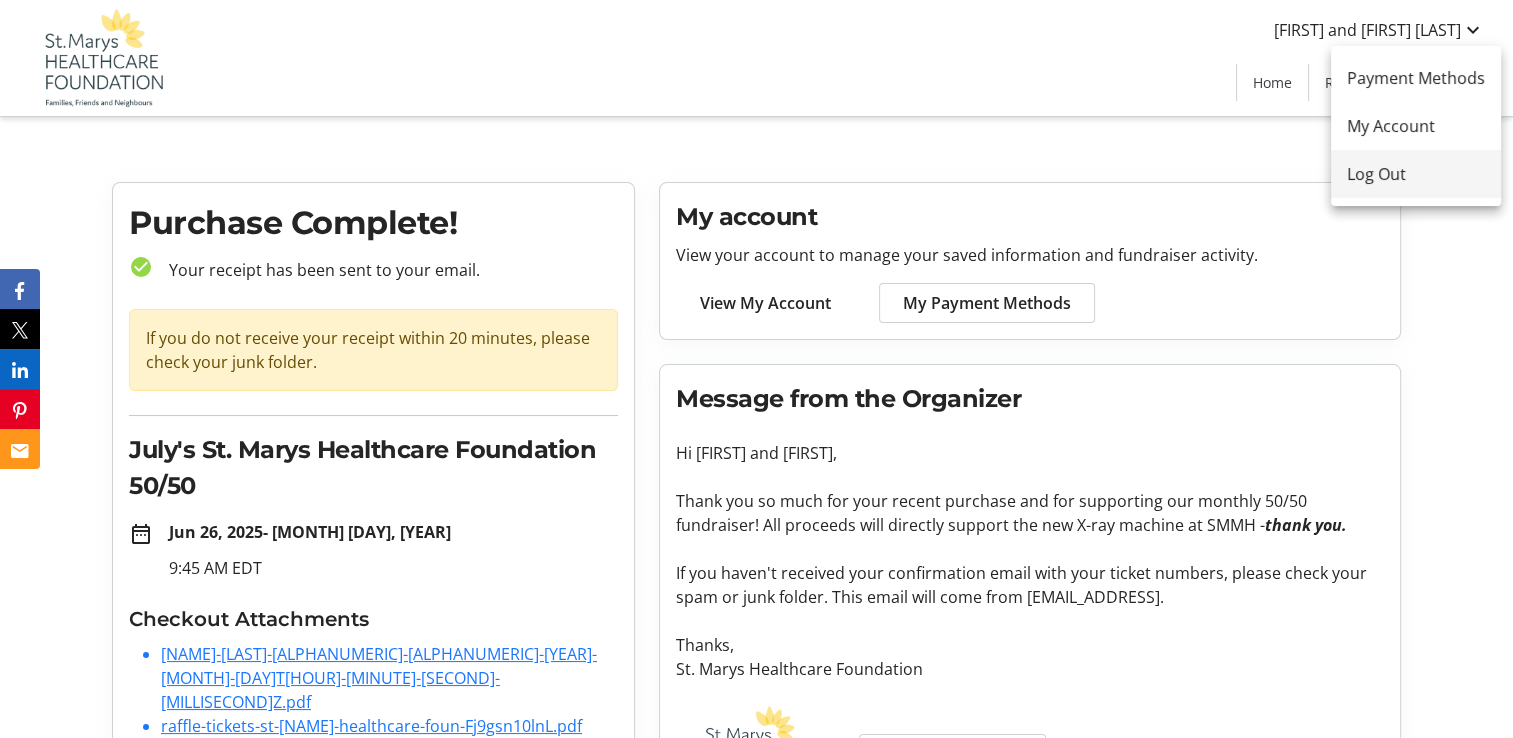 click on "Log Out" at bounding box center [1416, 174] 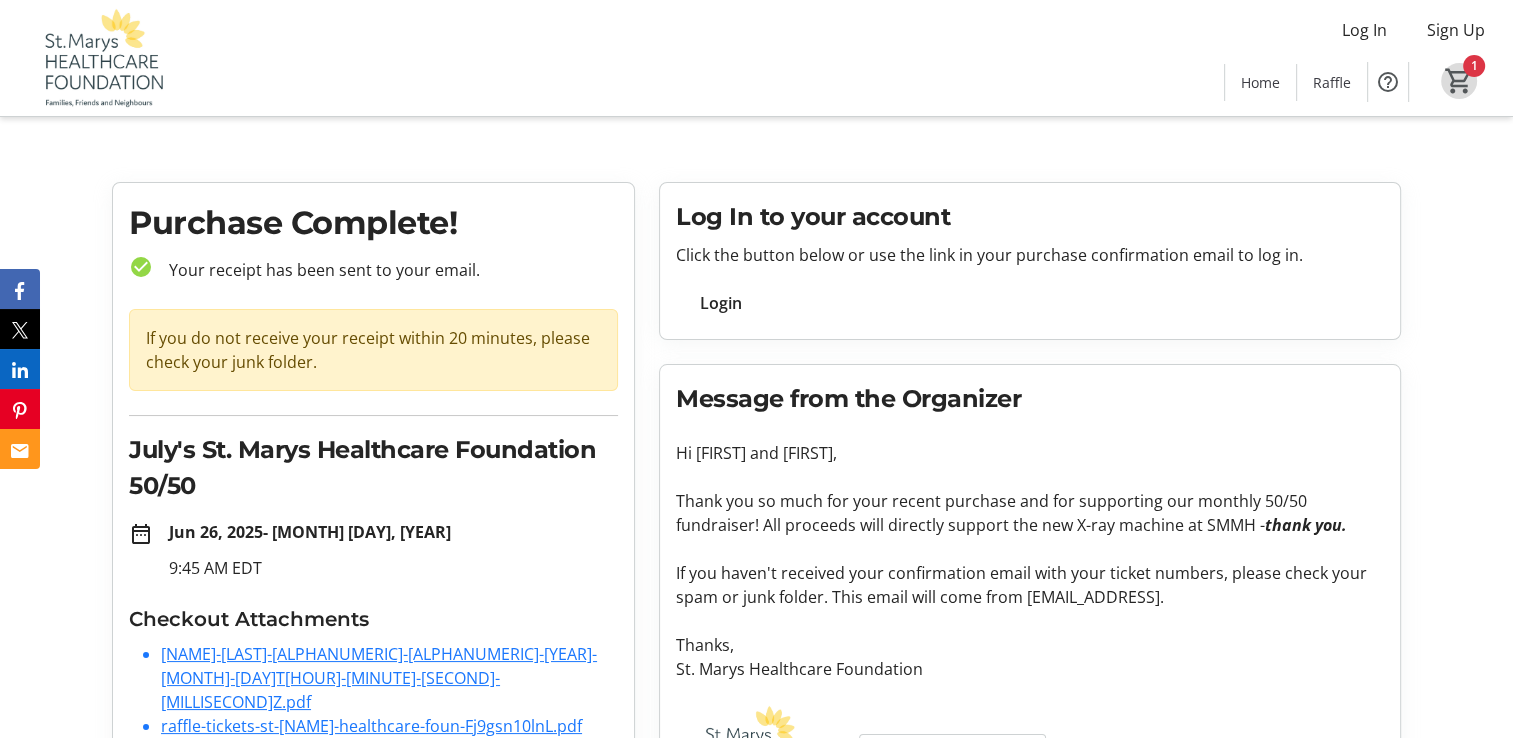 click on "1" at bounding box center [1459, 81] 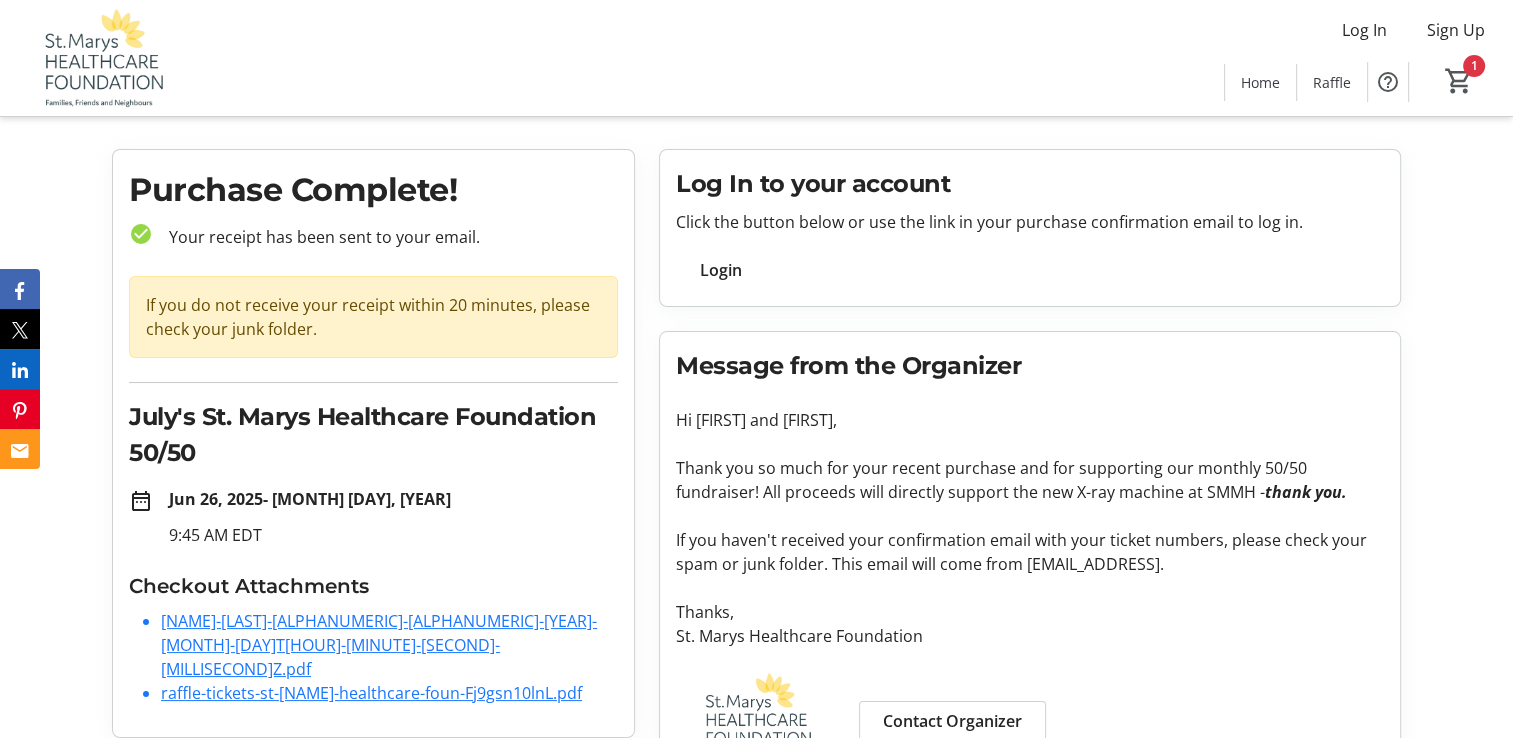 scroll, scrollTop: 0, scrollLeft: 0, axis: both 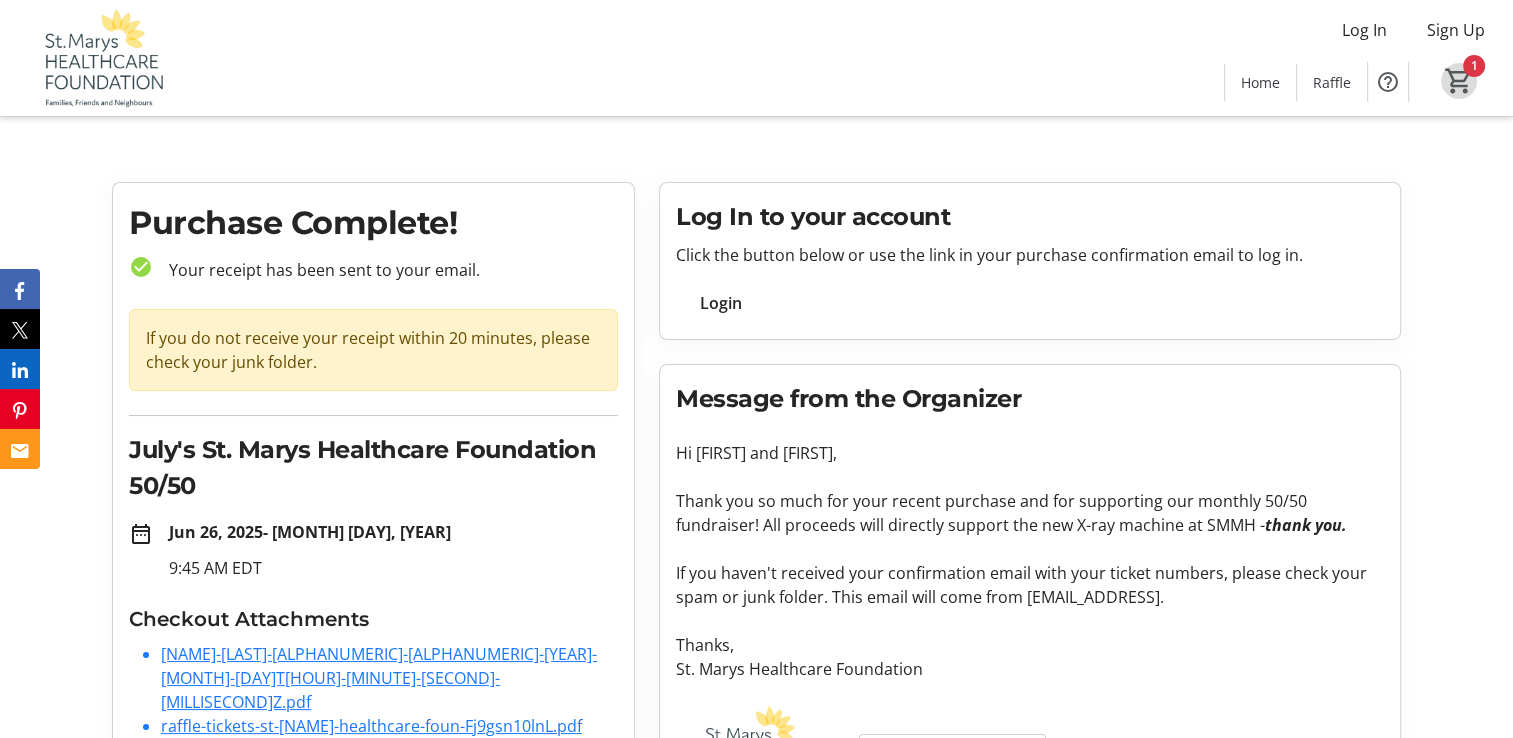 click on "1" at bounding box center [1459, 81] 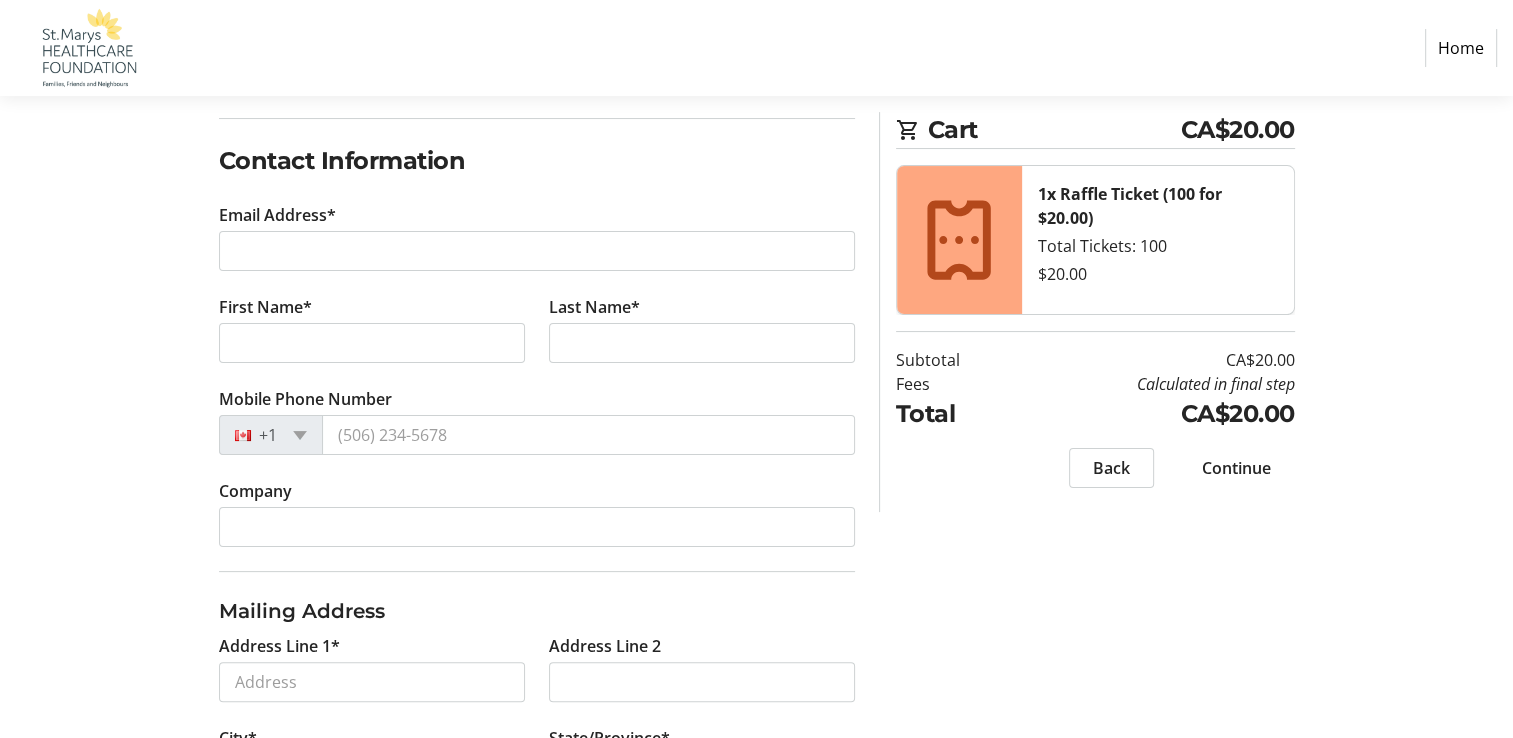 scroll, scrollTop: 0, scrollLeft: 0, axis: both 